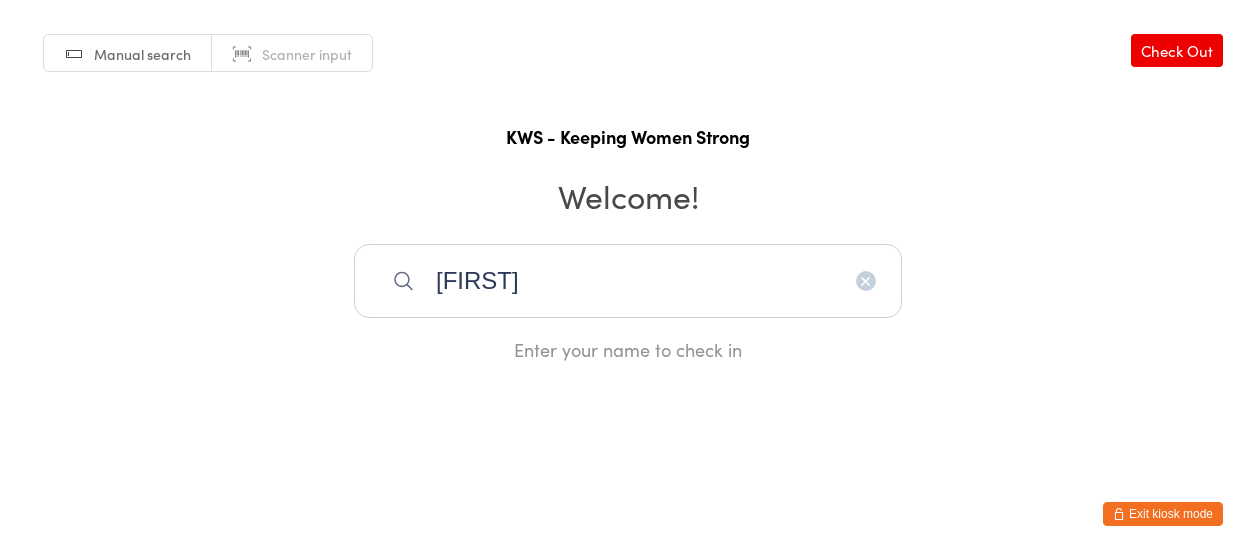 scroll, scrollTop: 0, scrollLeft: 0, axis: both 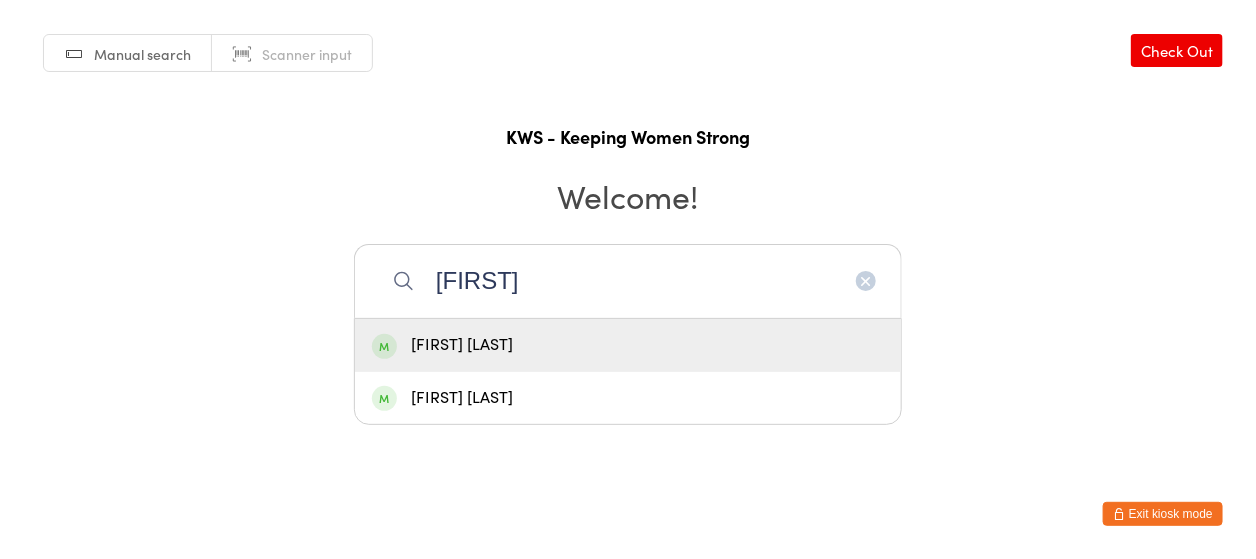 type on "[FIRST]" 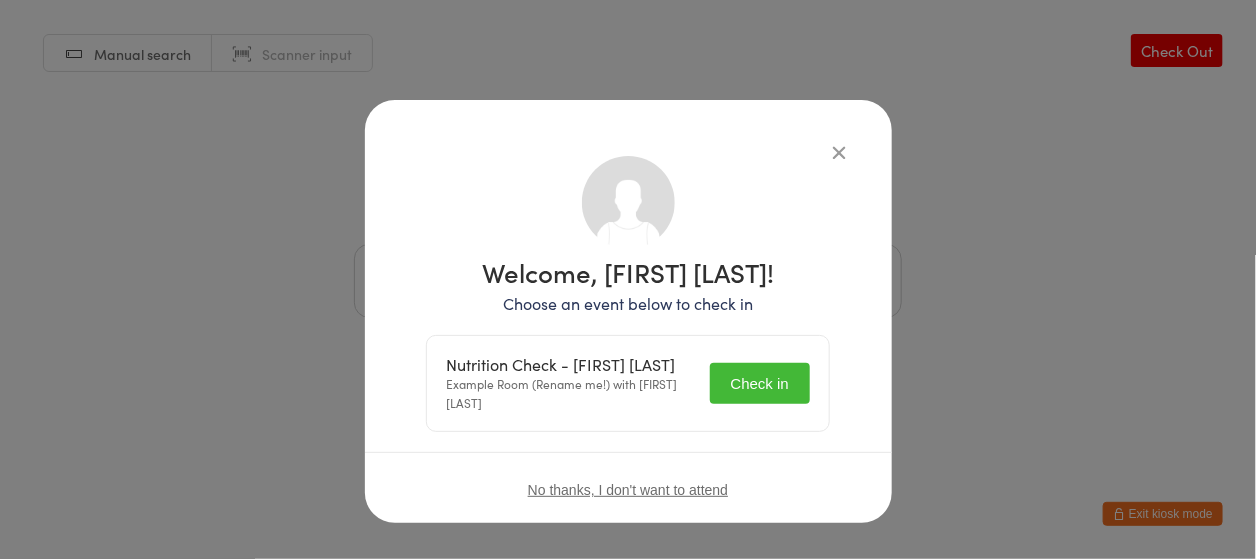 click on "Check in" at bounding box center [760, 383] 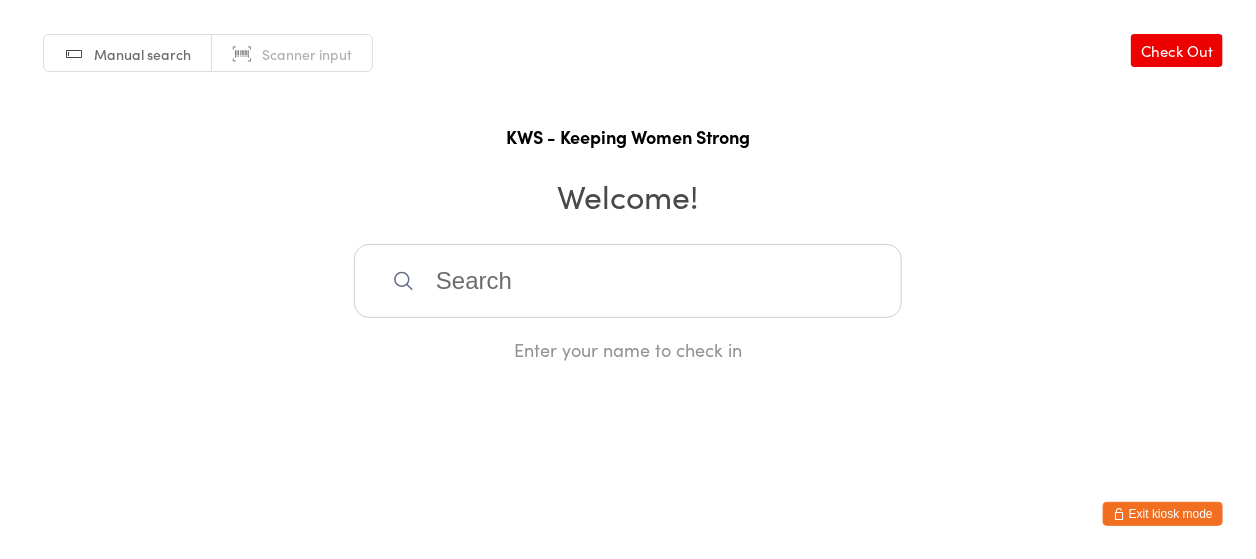 click at bounding box center [628, 281] 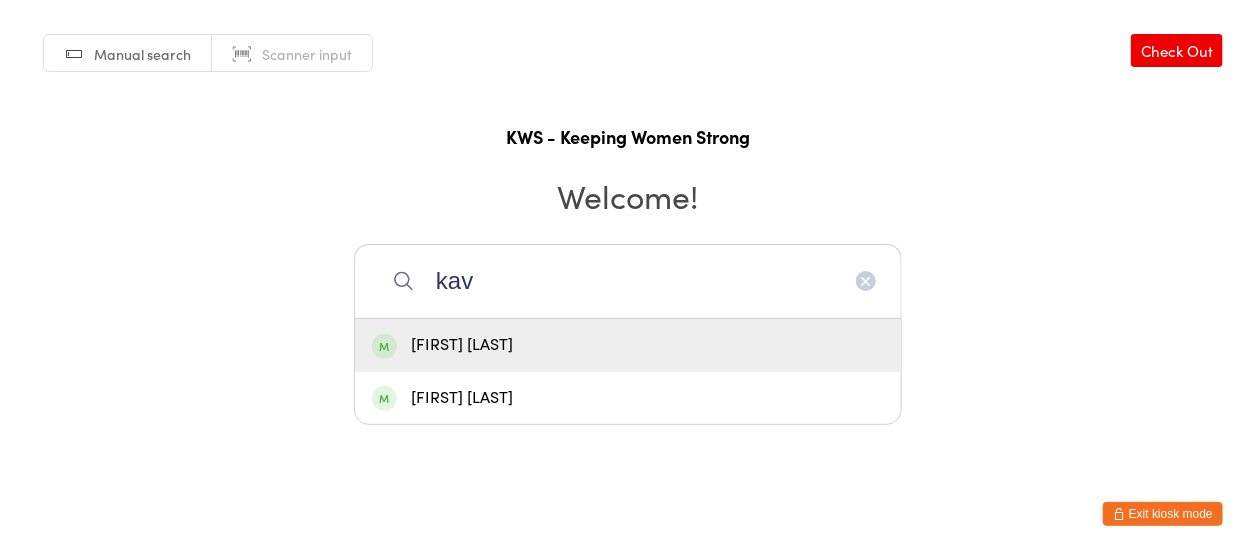 type on "kav" 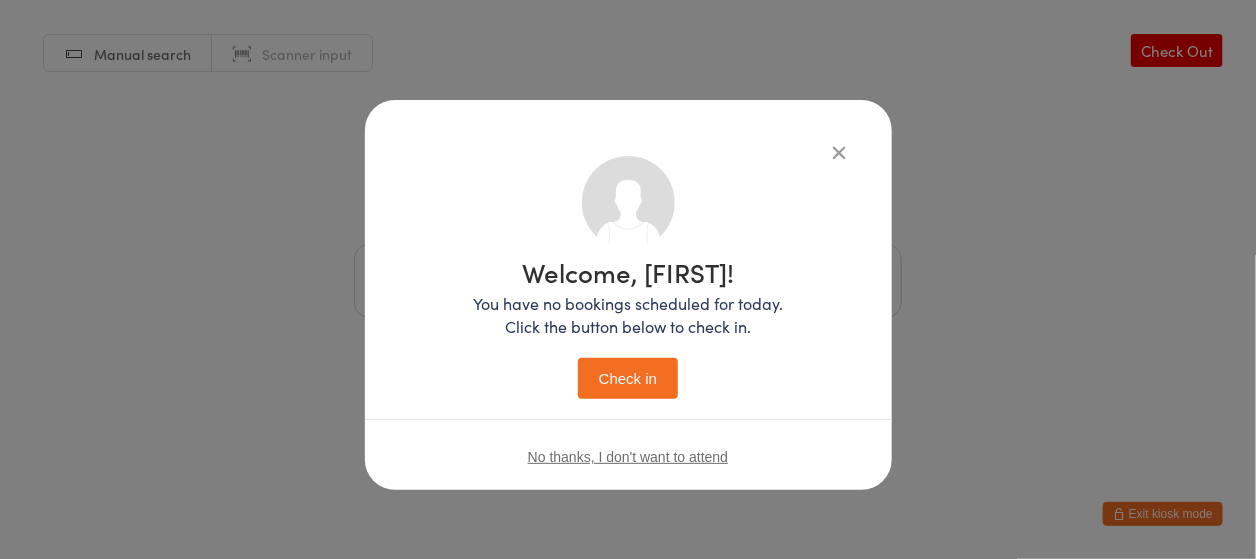 click on "Check in" at bounding box center [628, 378] 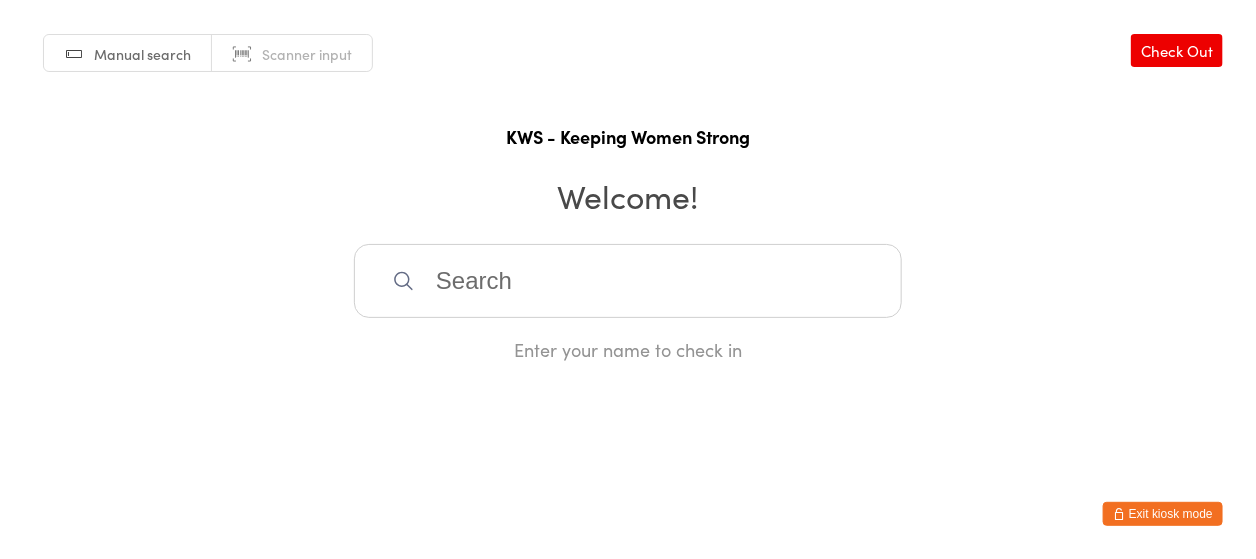 click at bounding box center (628, 281) 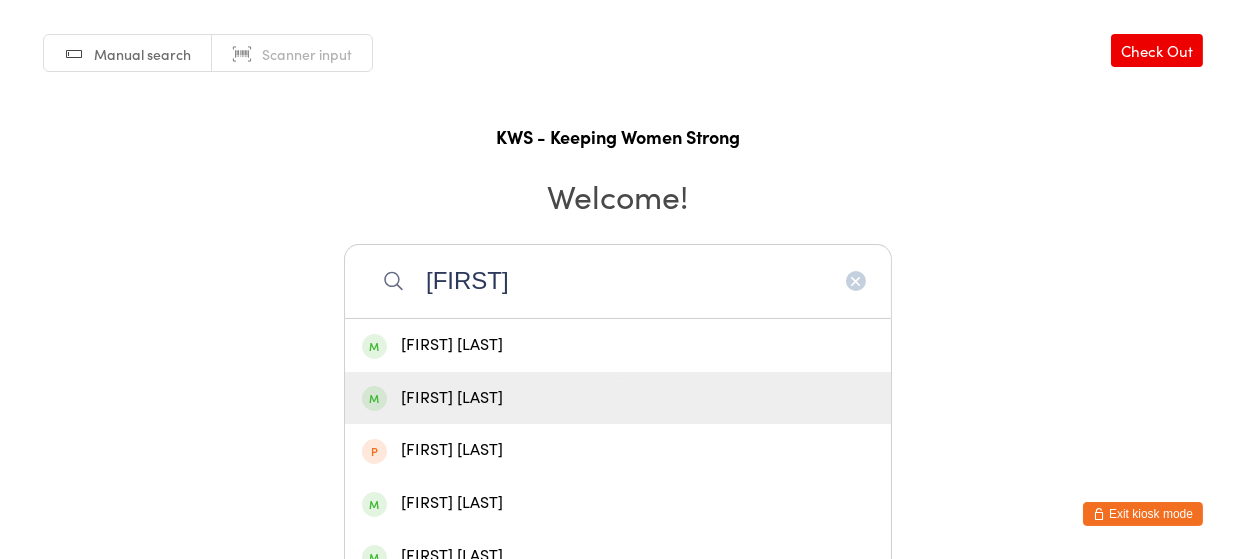 type on "[FIRST]" 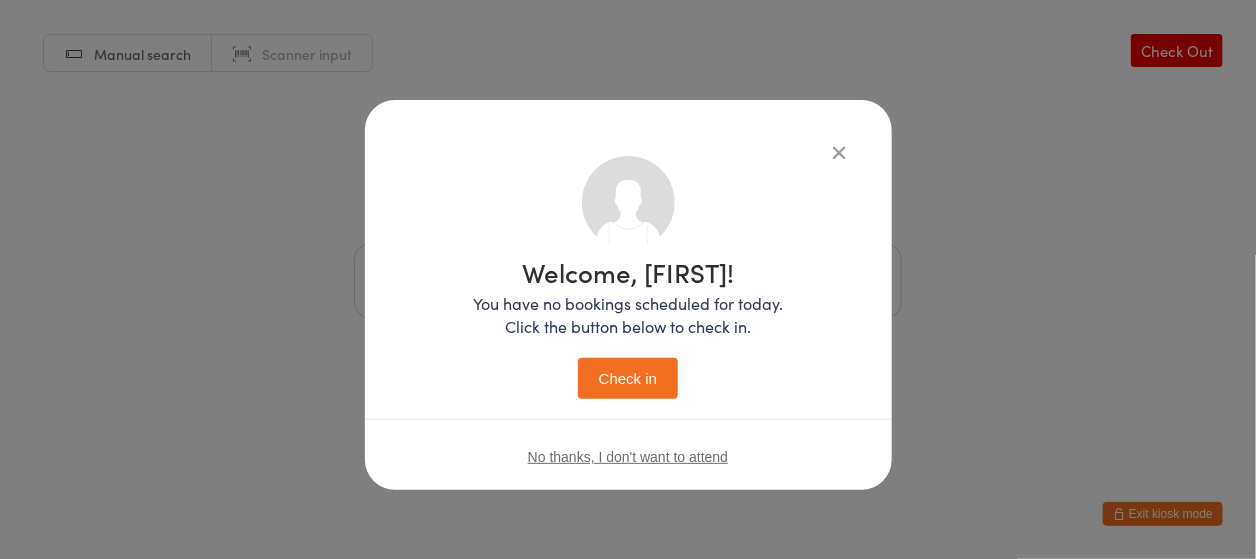 click on "Check in" at bounding box center [628, 378] 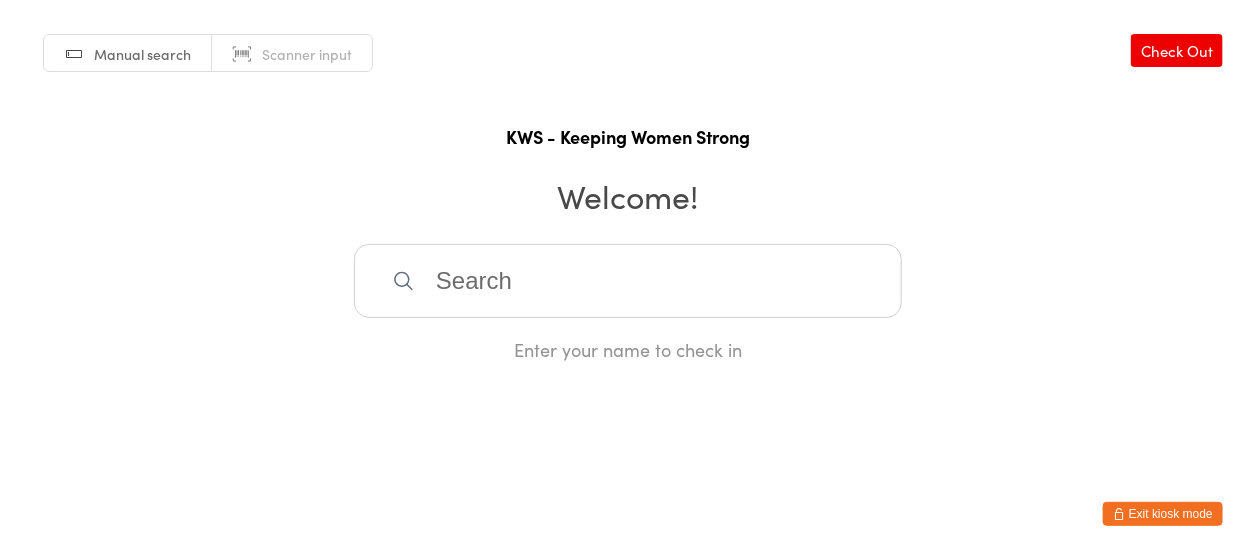 click at bounding box center [628, 281] 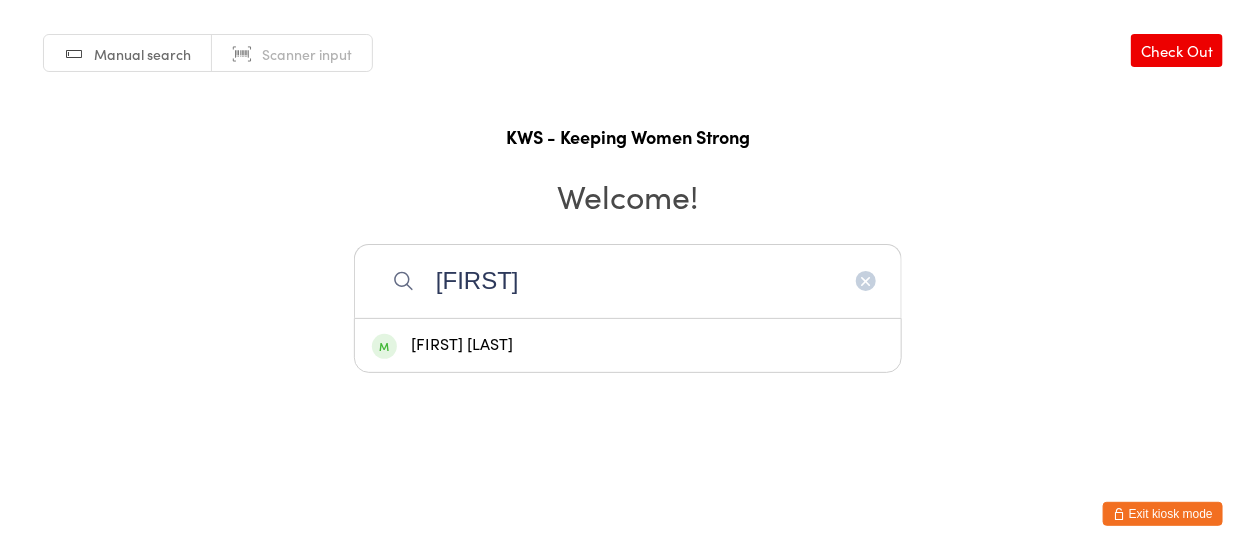 type on "[FIRST]" 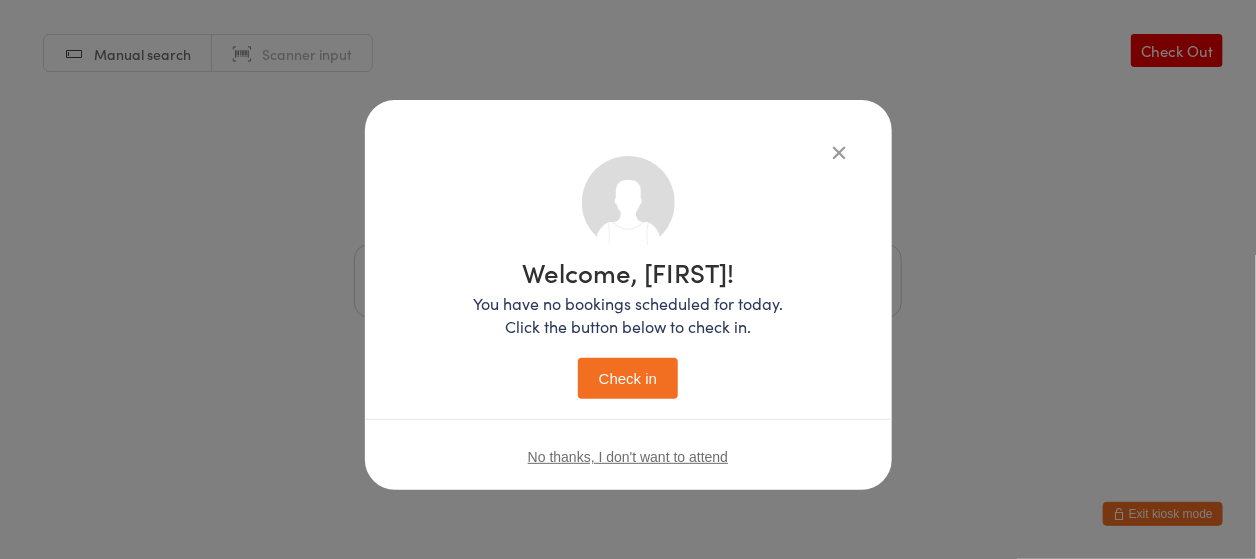 click on "Check in" at bounding box center [628, 378] 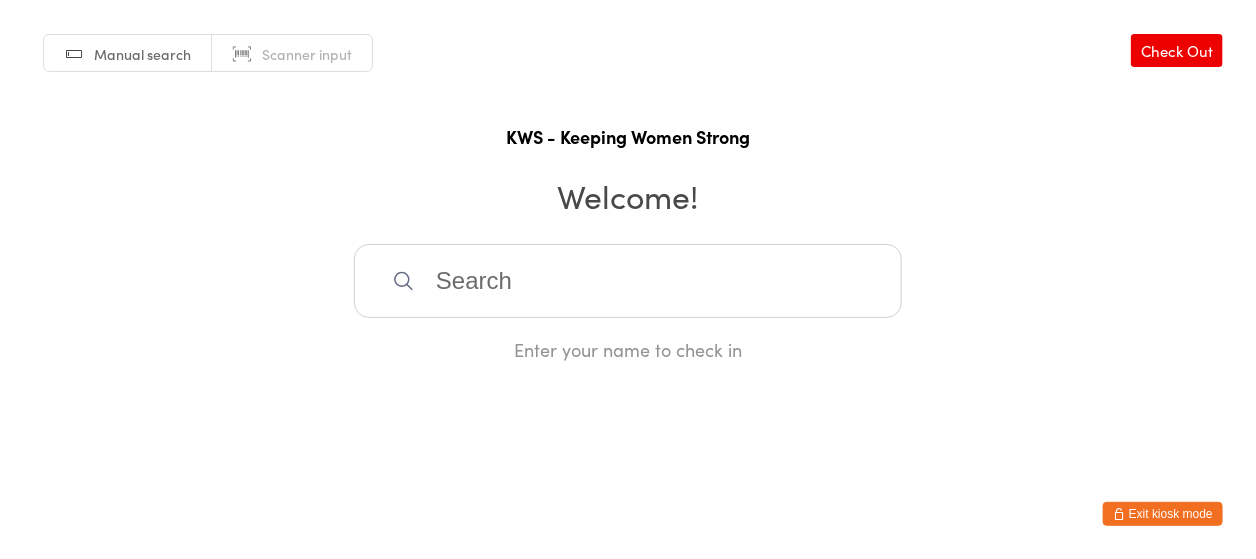 click at bounding box center [628, 281] 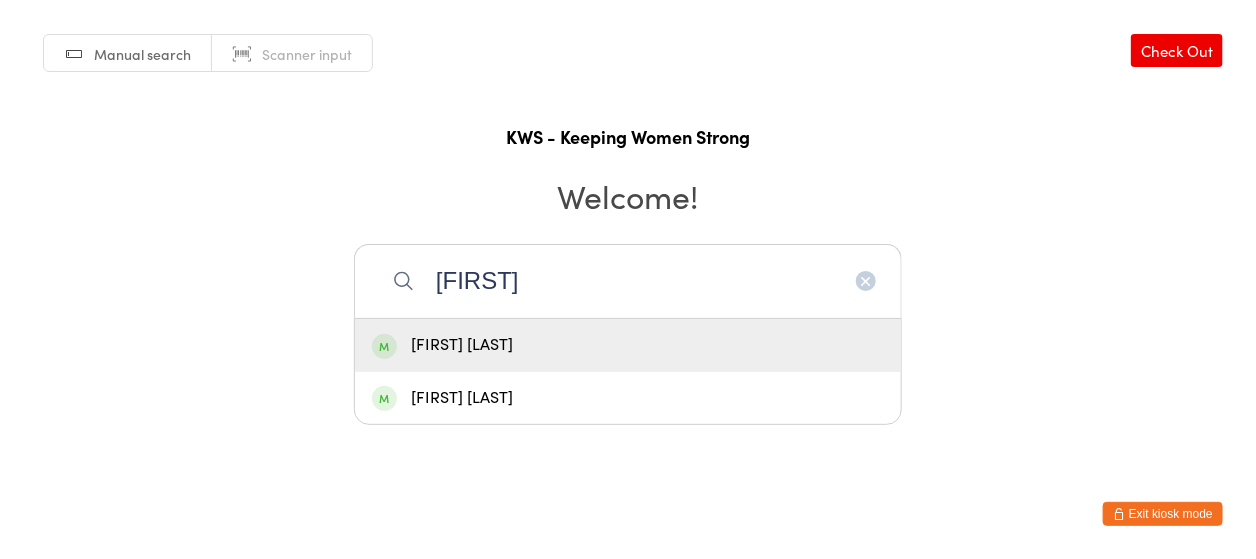 type on "[FIRST]" 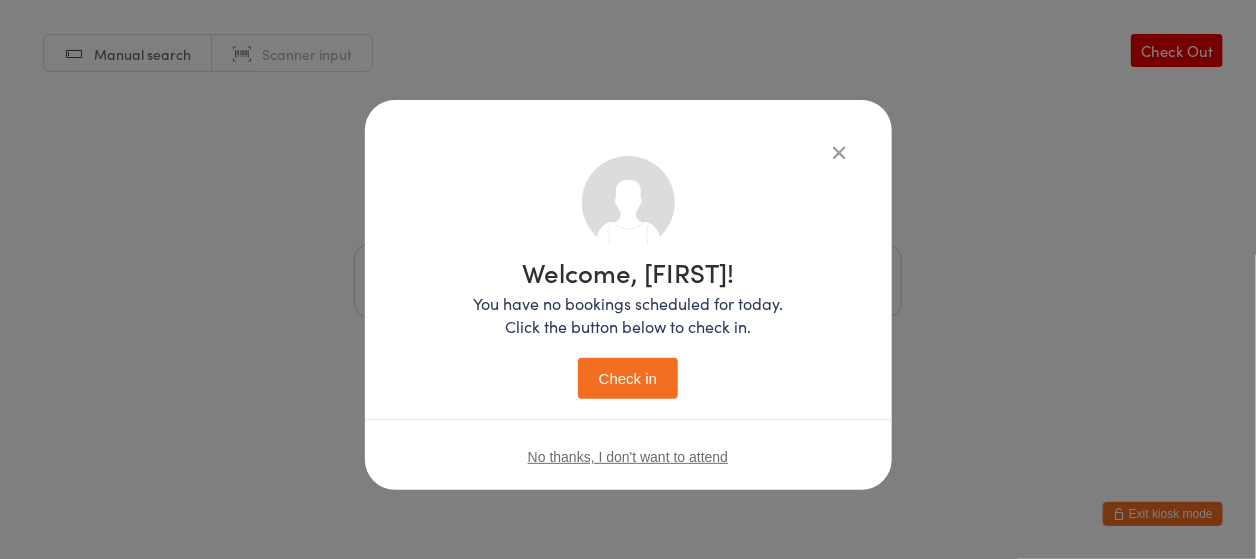 click on "Check in" at bounding box center [628, 378] 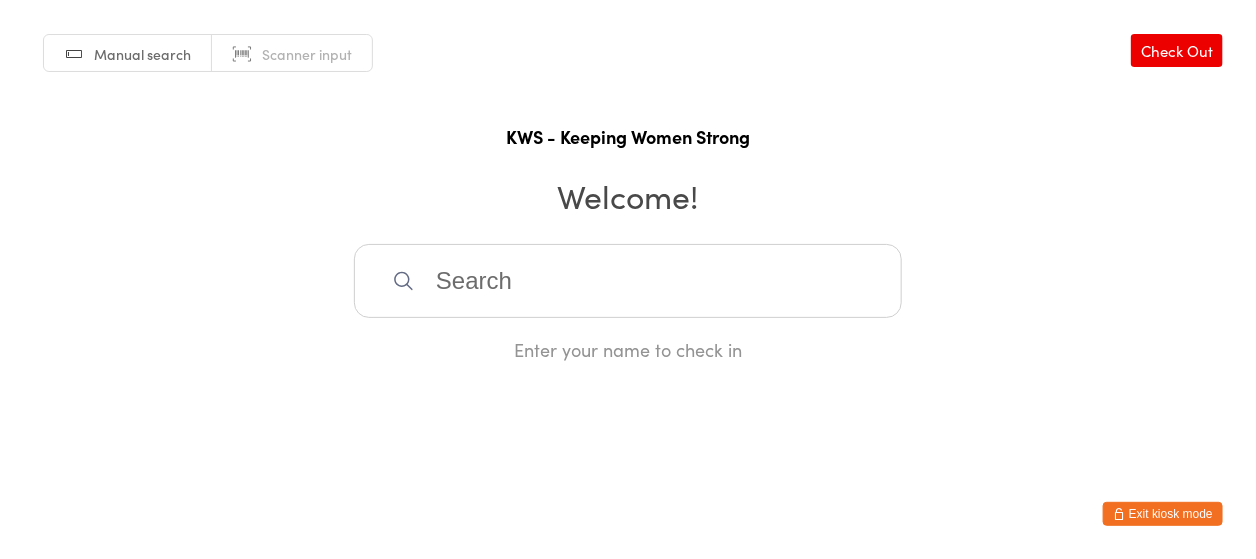 click at bounding box center [628, 281] 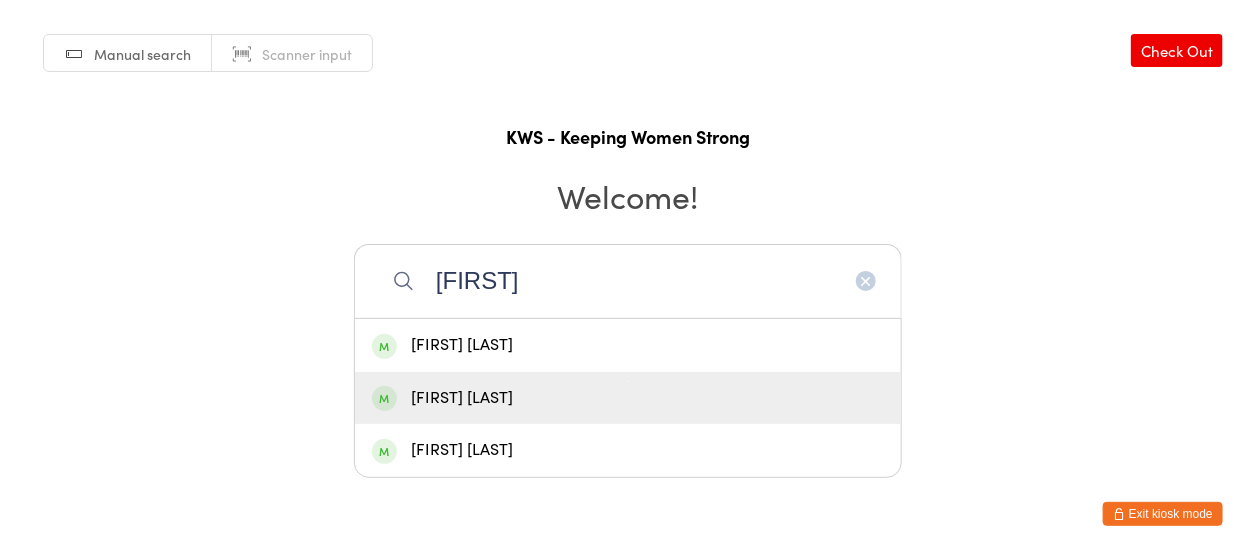 type on "[FIRST]" 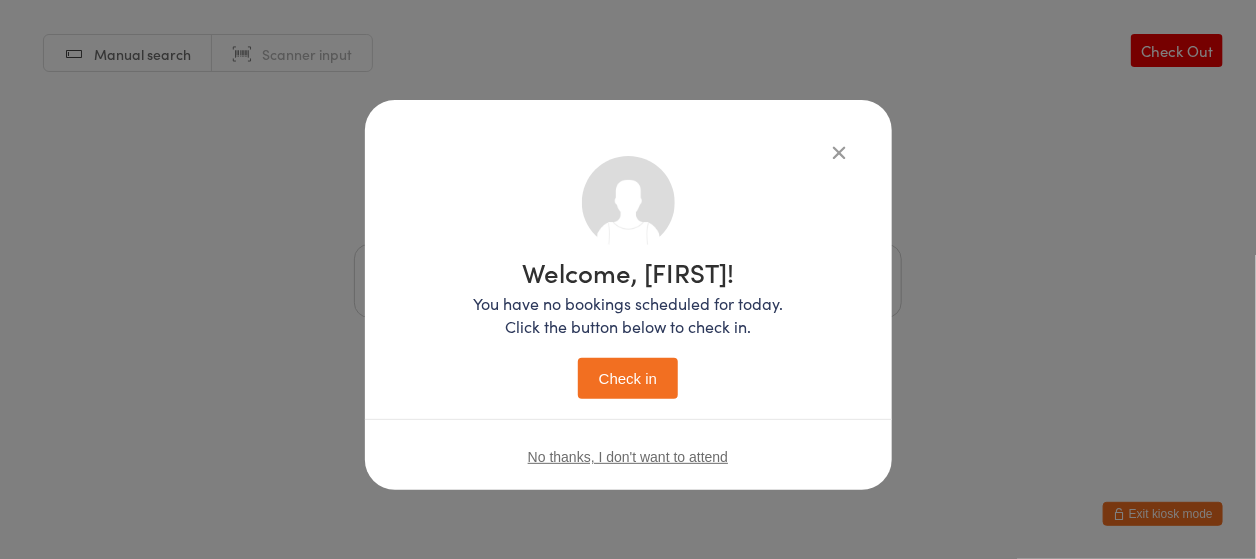 click on "Check in" at bounding box center (628, 378) 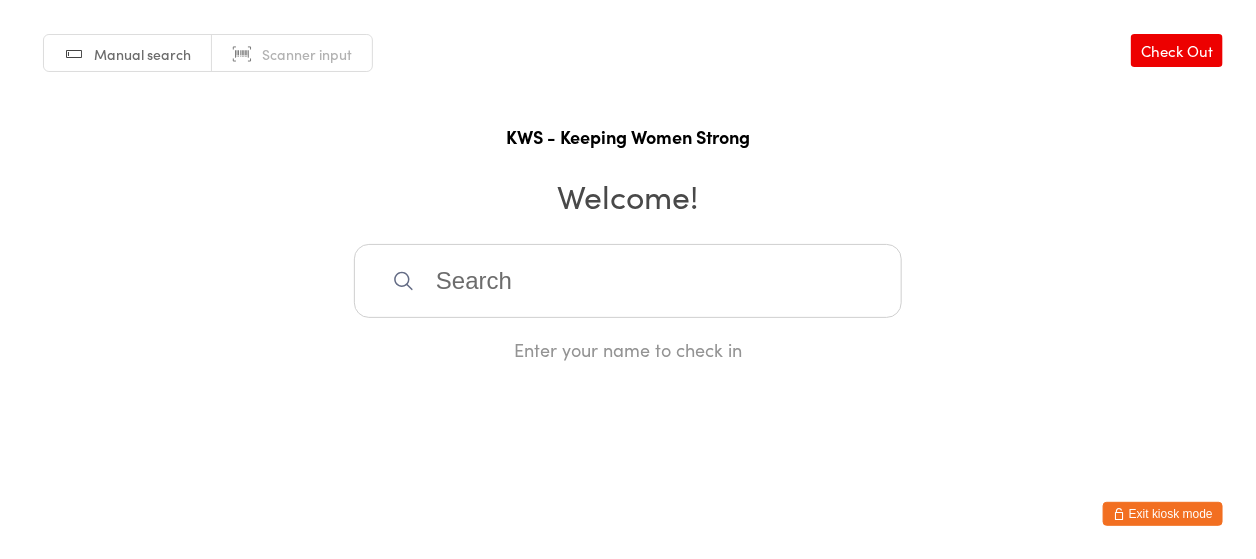 click at bounding box center (628, 281) 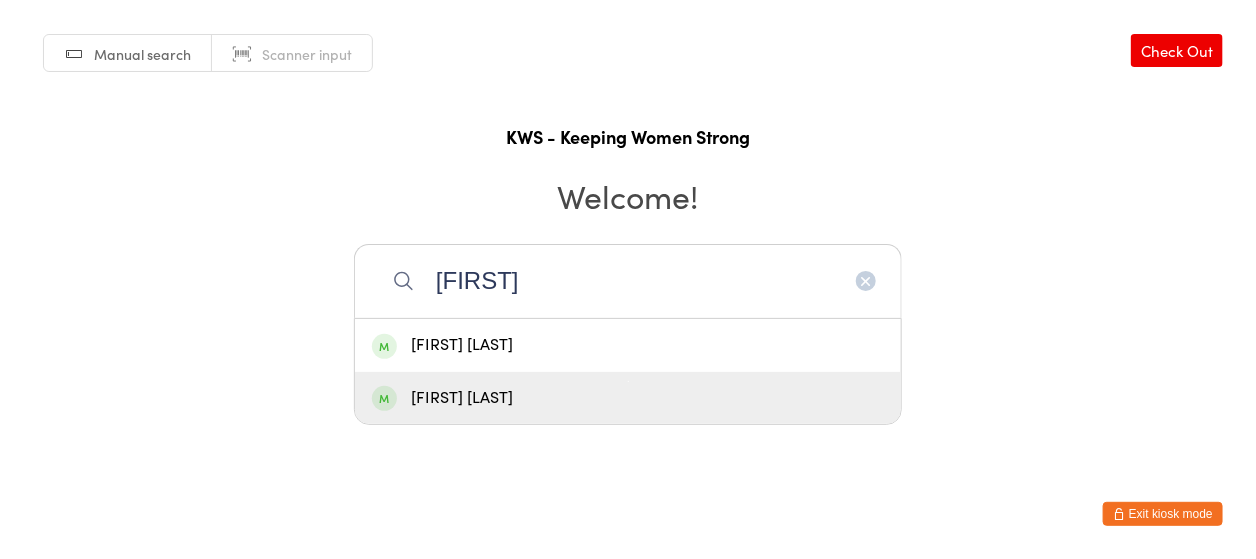 type on "[FIRST]" 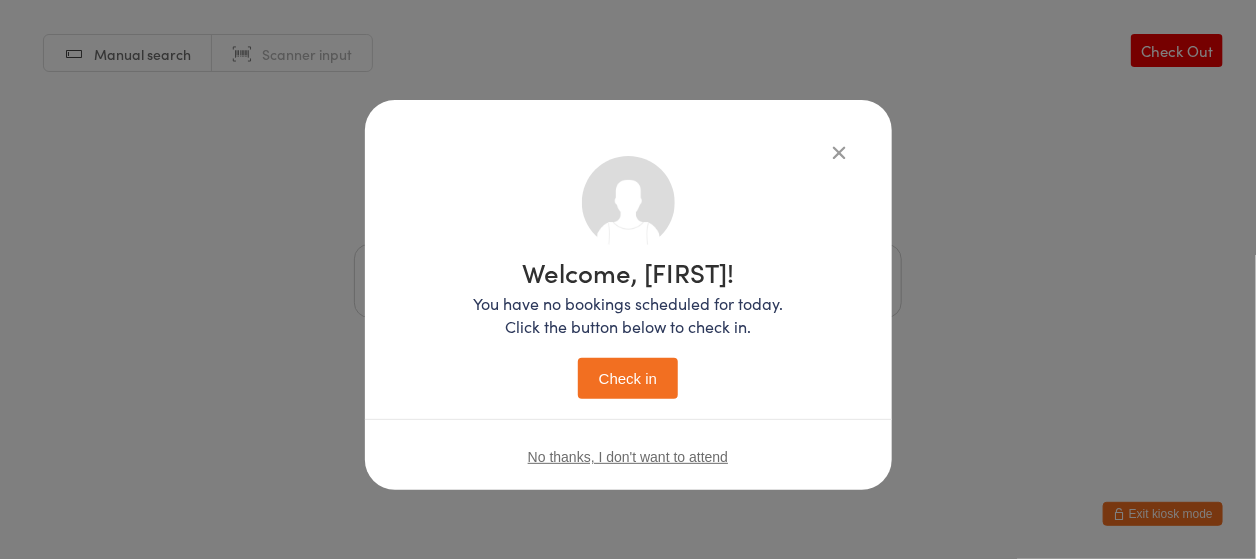 click on "Check in" at bounding box center [628, 378] 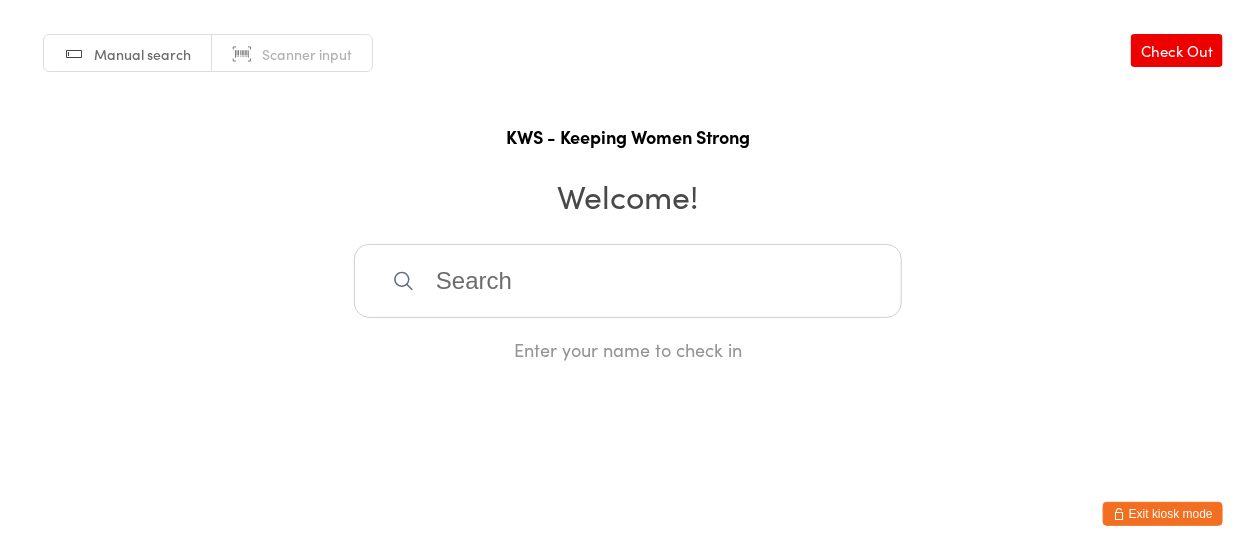 click at bounding box center (628, 281) 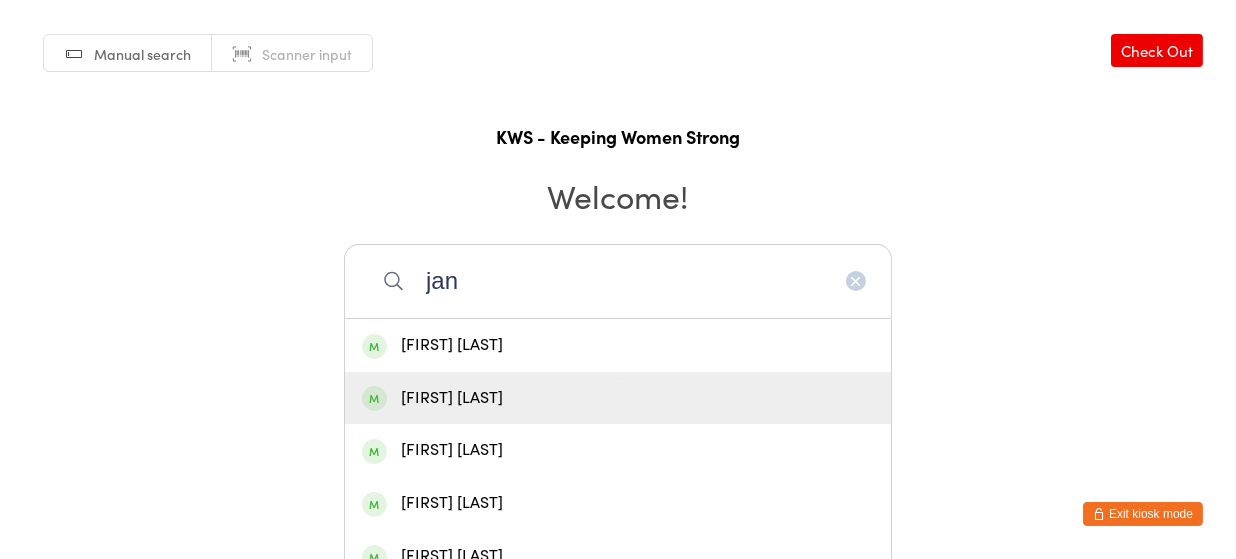 type on "jan" 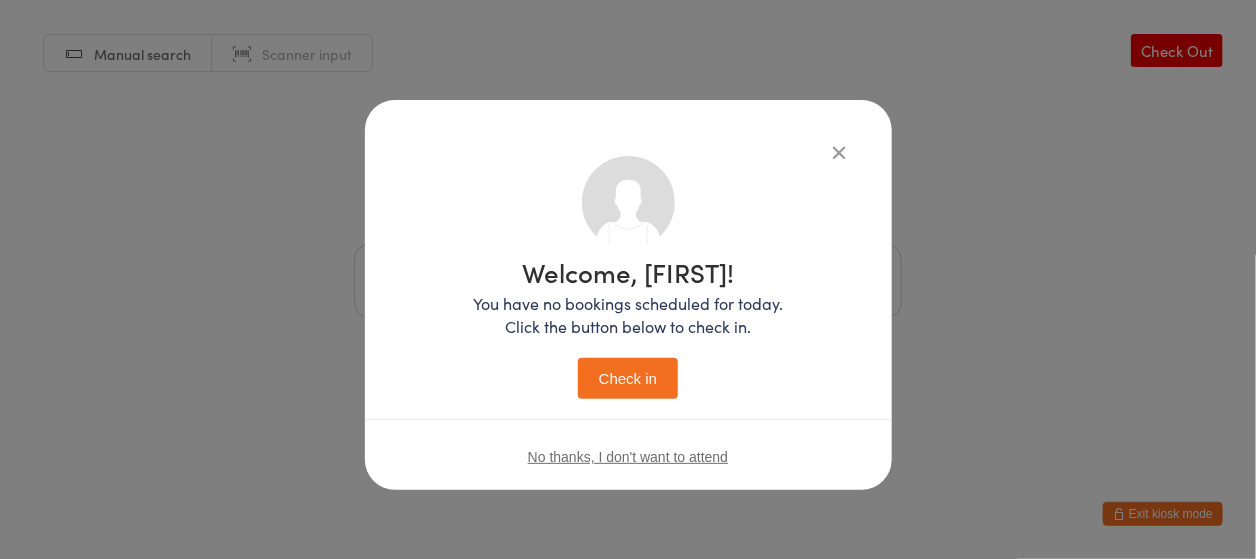 click on "Check in" at bounding box center (628, 378) 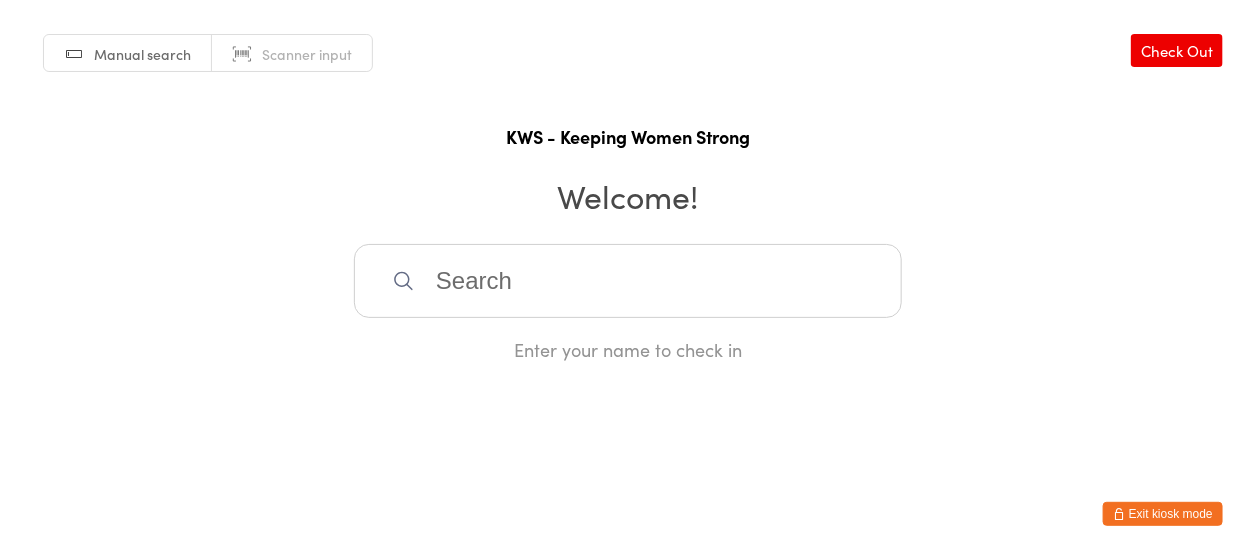 click at bounding box center [628, 281] 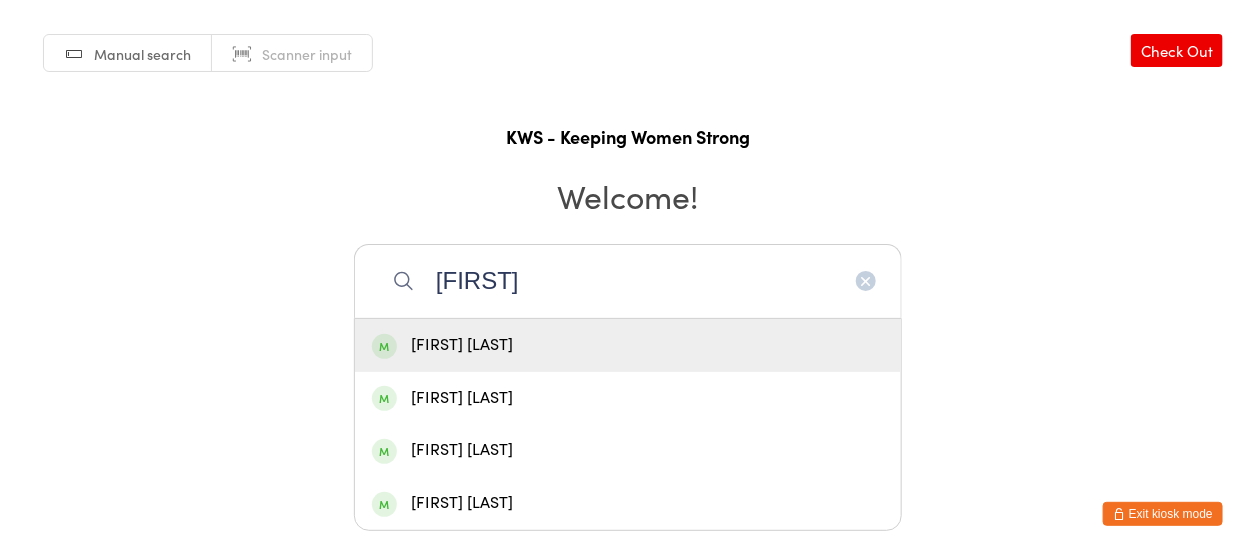 type on "[FIRST]" 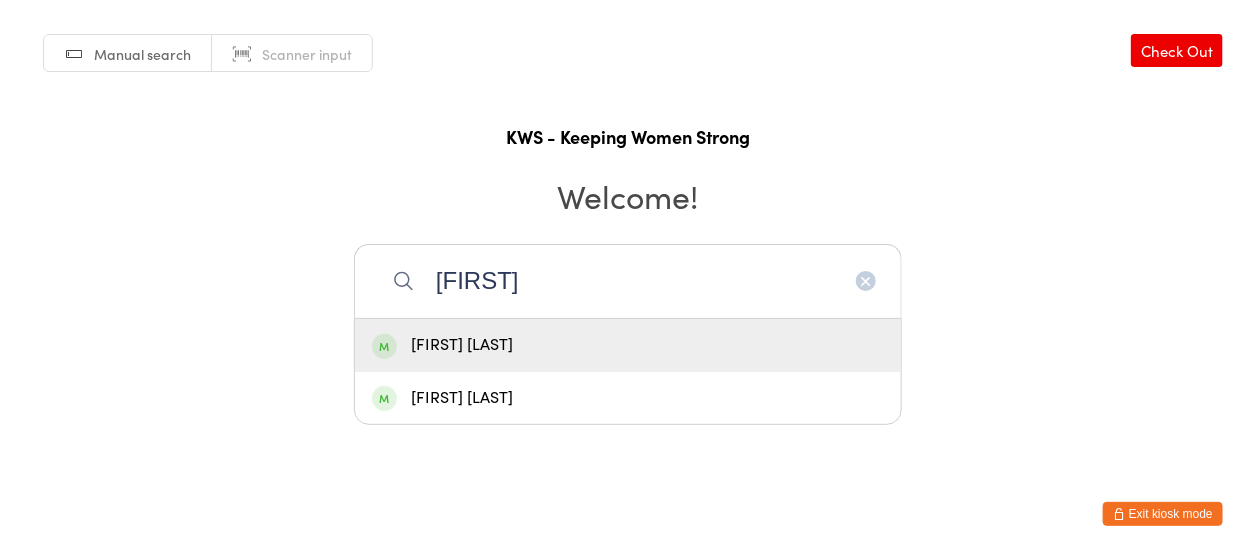 click on "[FIRST] [LAST]" at bounding box center (628, 345) 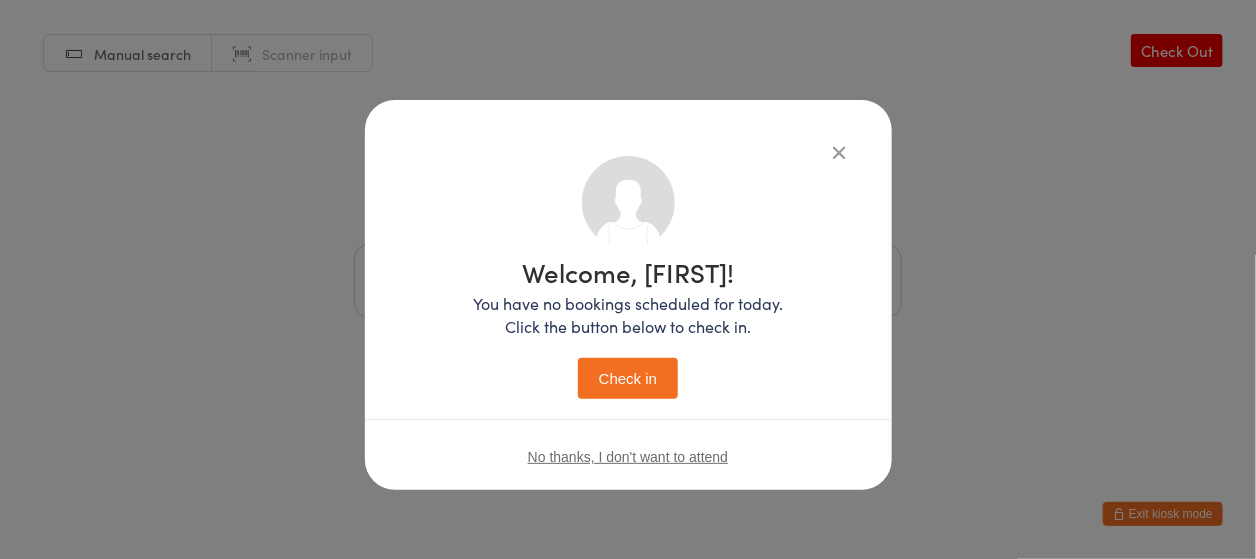 click on "Check in" at bounding box center (628, 378) 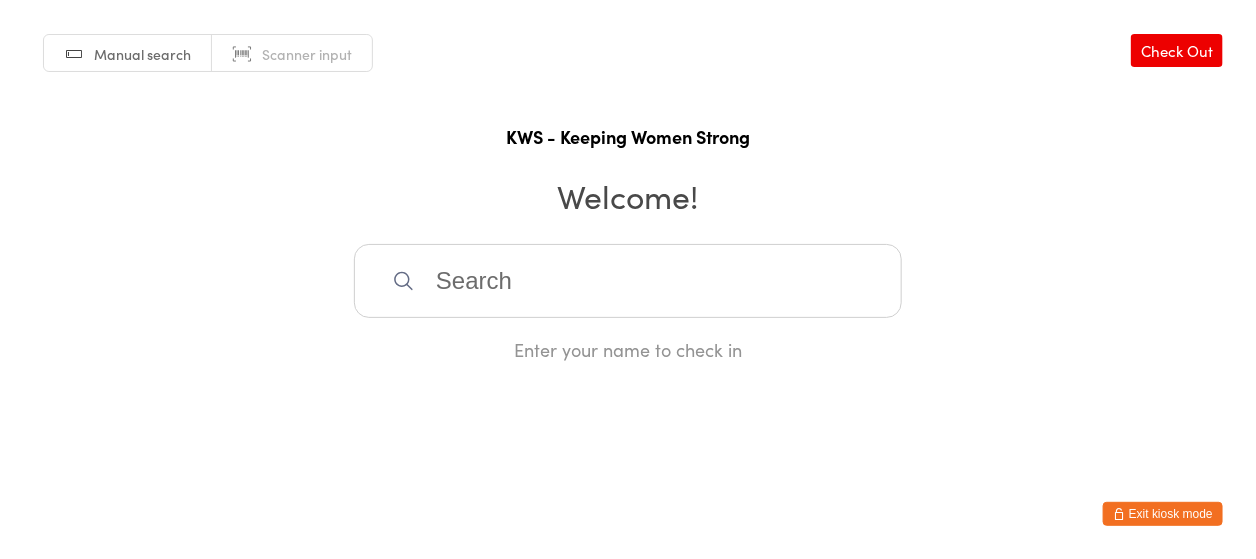 click at bounding box center [628, 281] 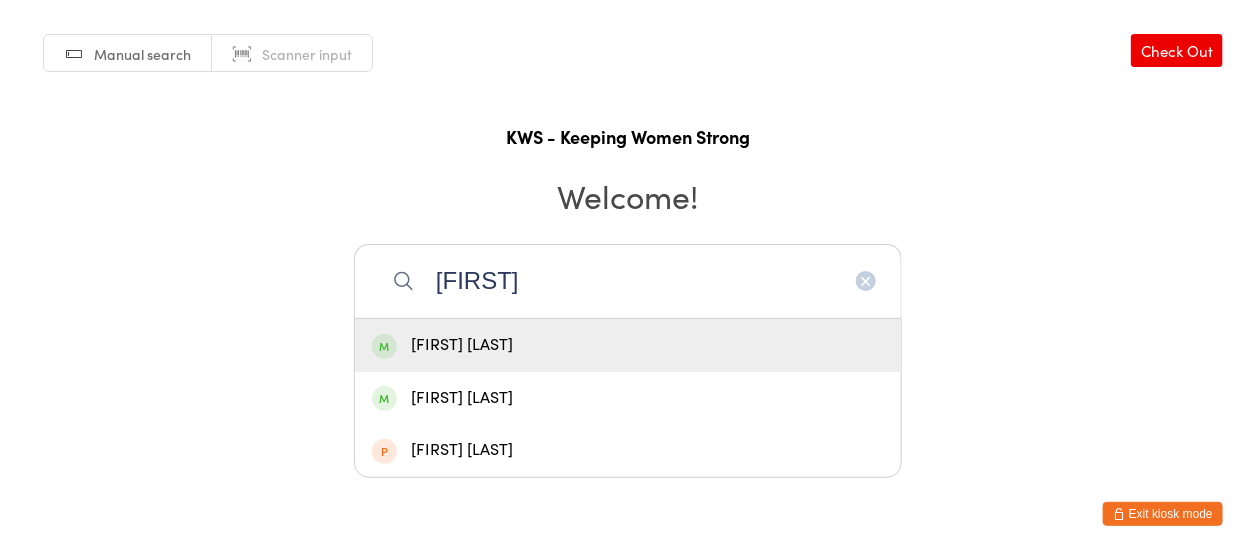 type on "[FIRST]" 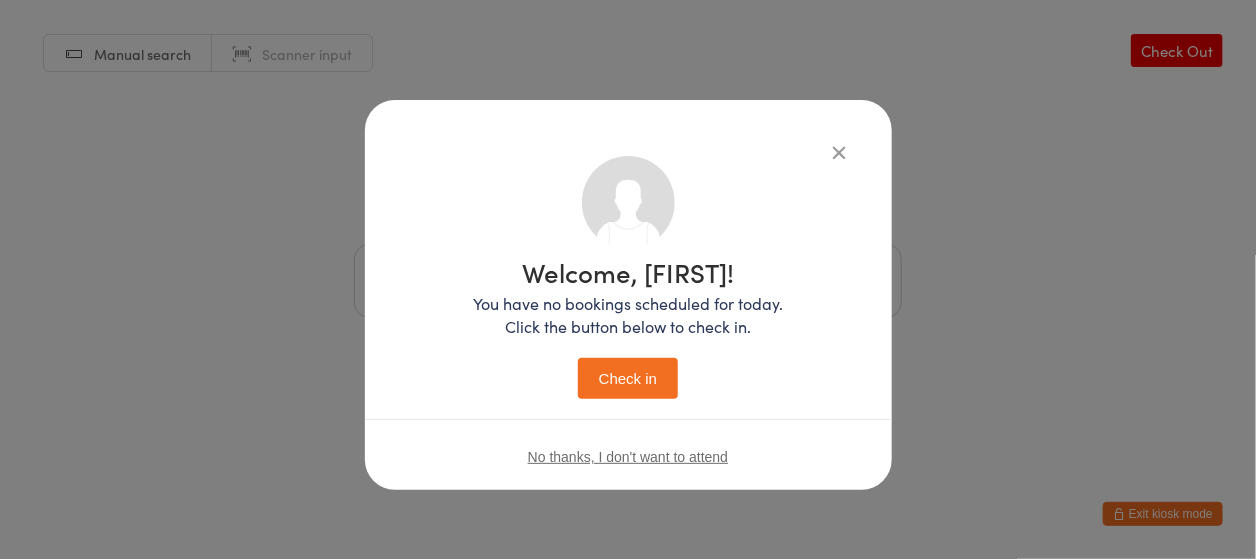 click on "Check in" at bounding box center [628, 378] 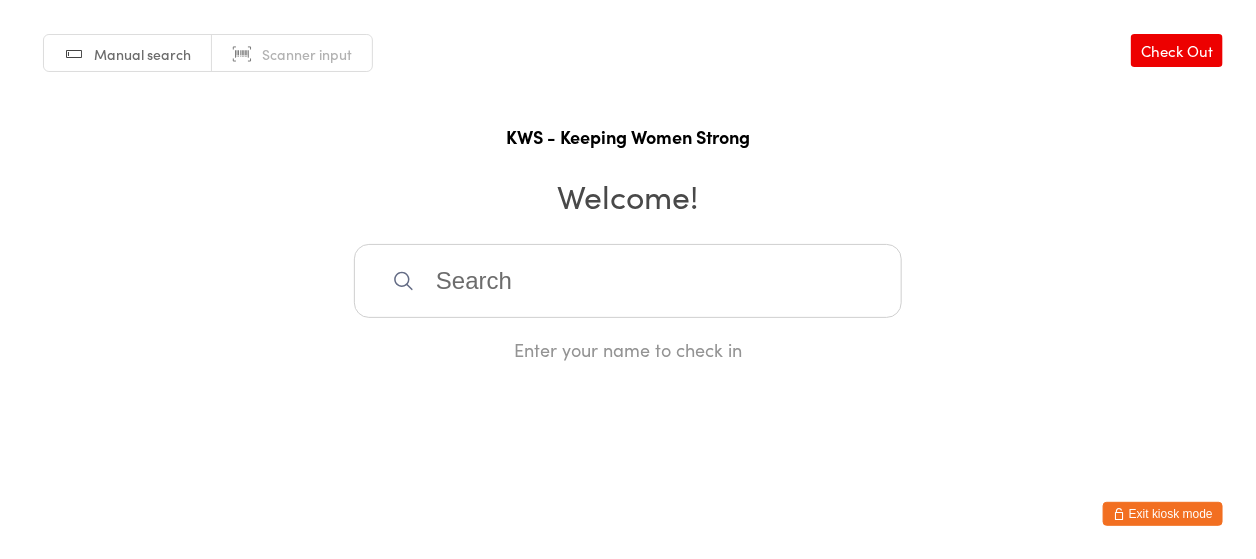 click on "Manual search" at bounding box center (128, 54) 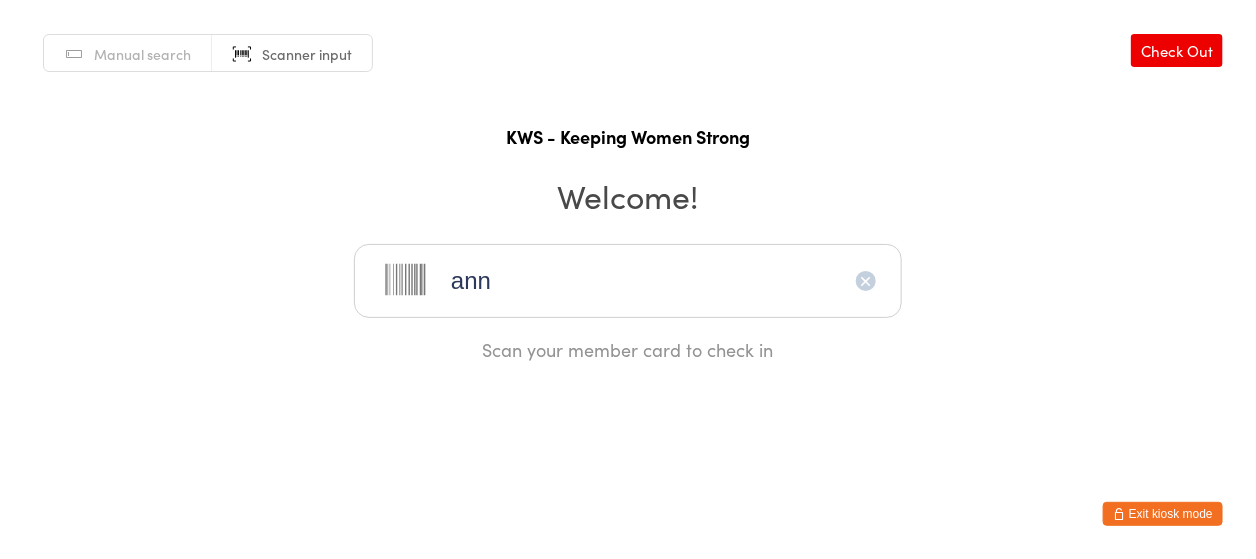 type on "ann" 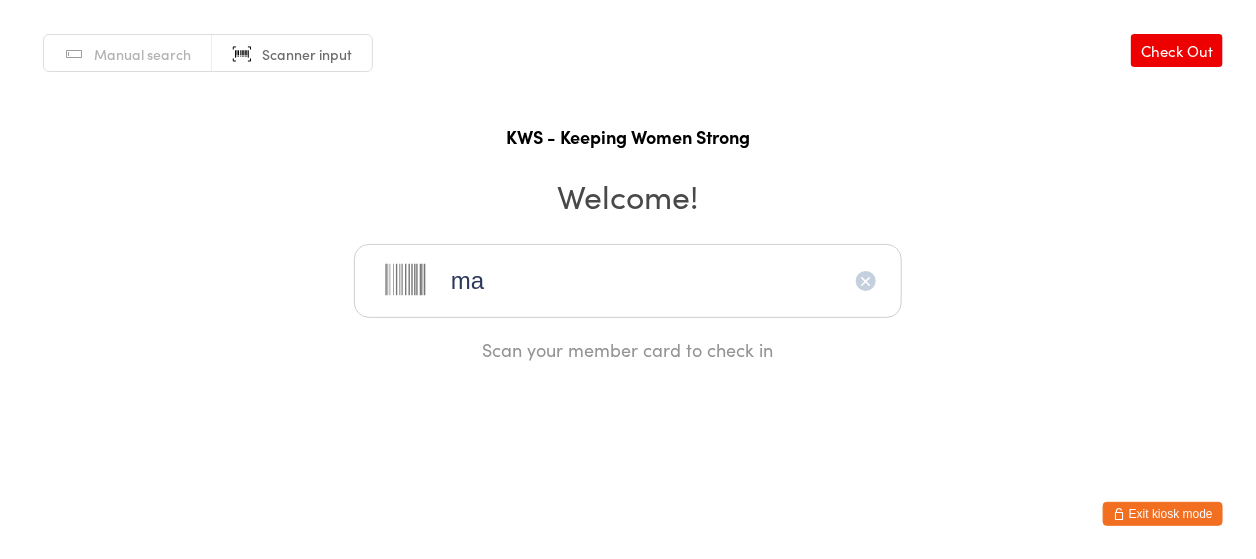 type on "mar" 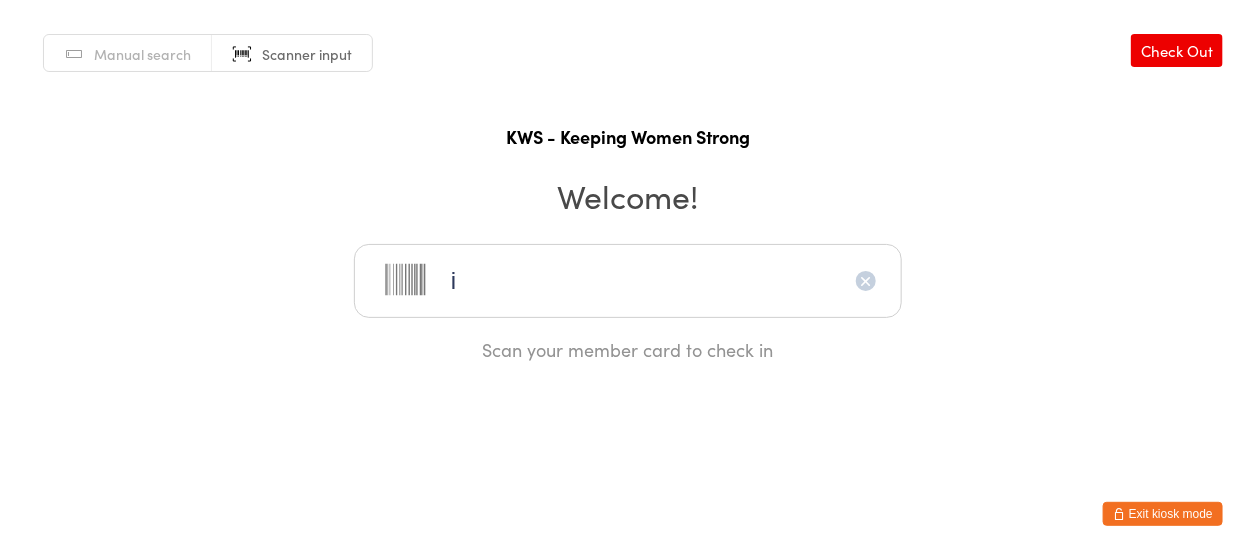type on "[FIRST]" 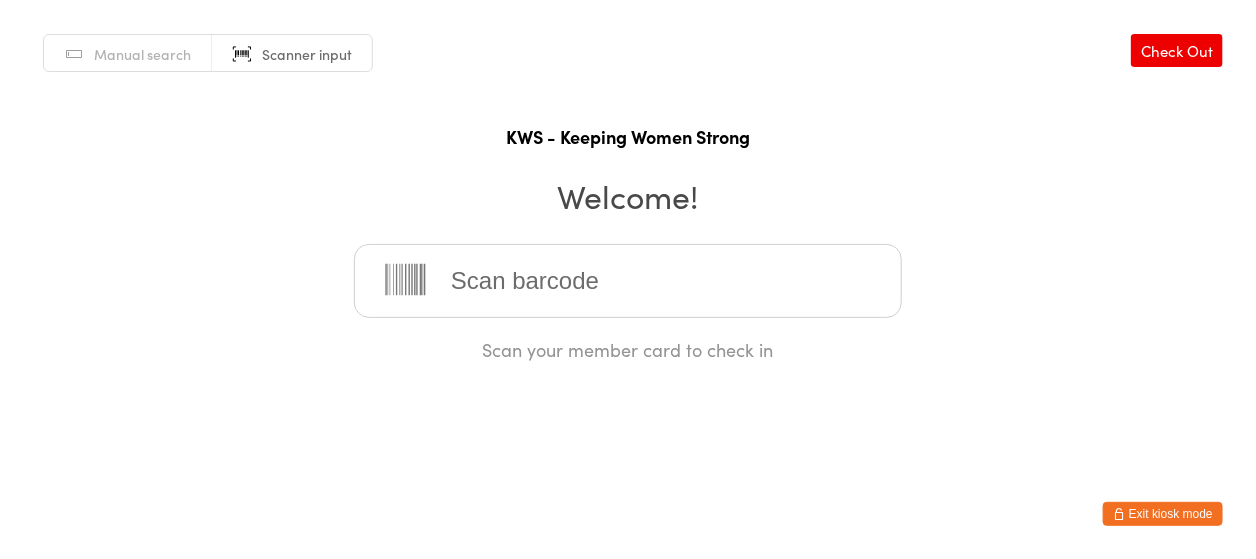 click on "Manual search" at bounding box center [128, 54] 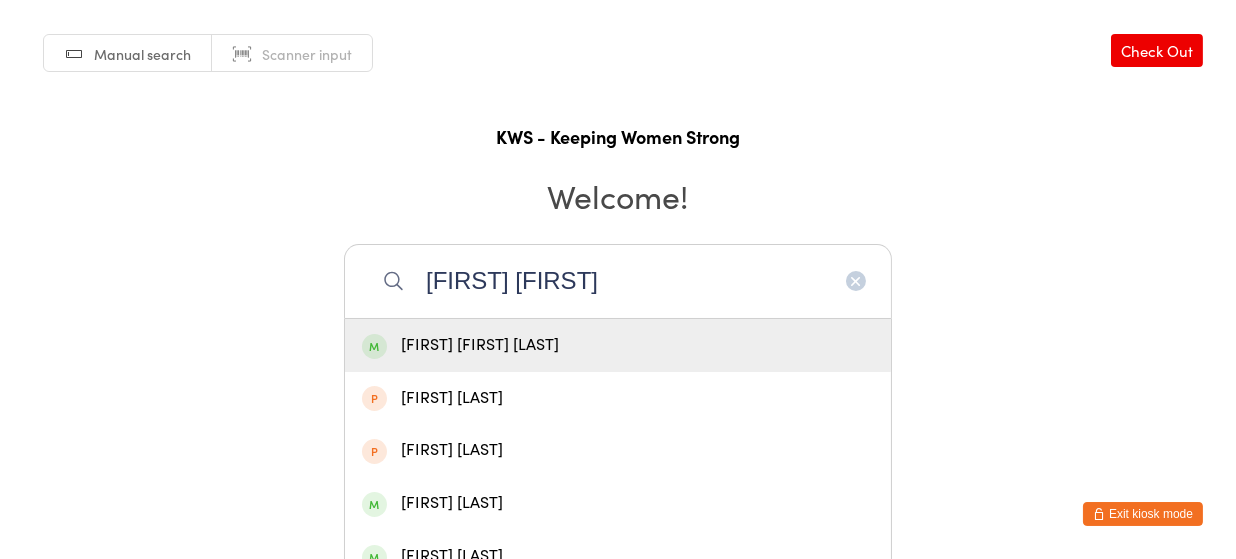 type on "[FIRST] [FIRST]" 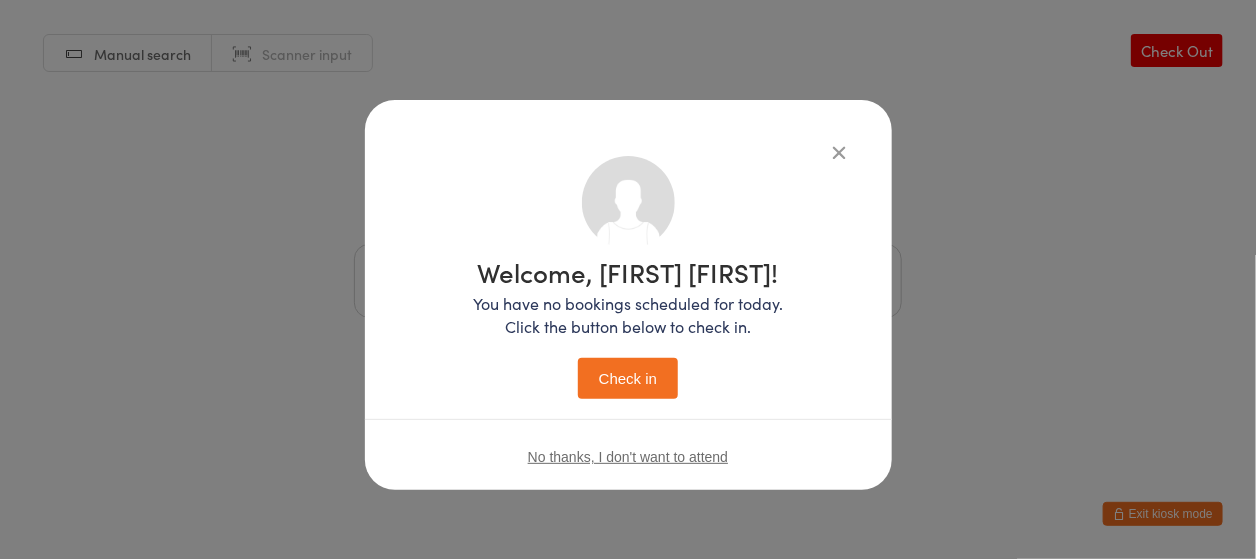 click on "Check in" at bounding box center (628, 378) 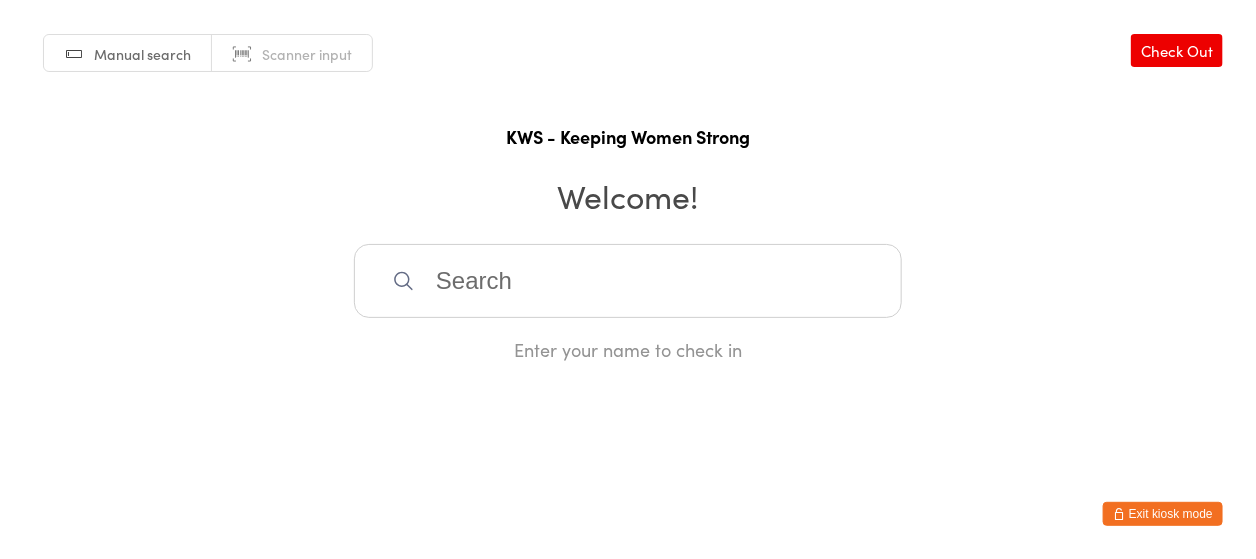 click at bounding box center [628, 281] 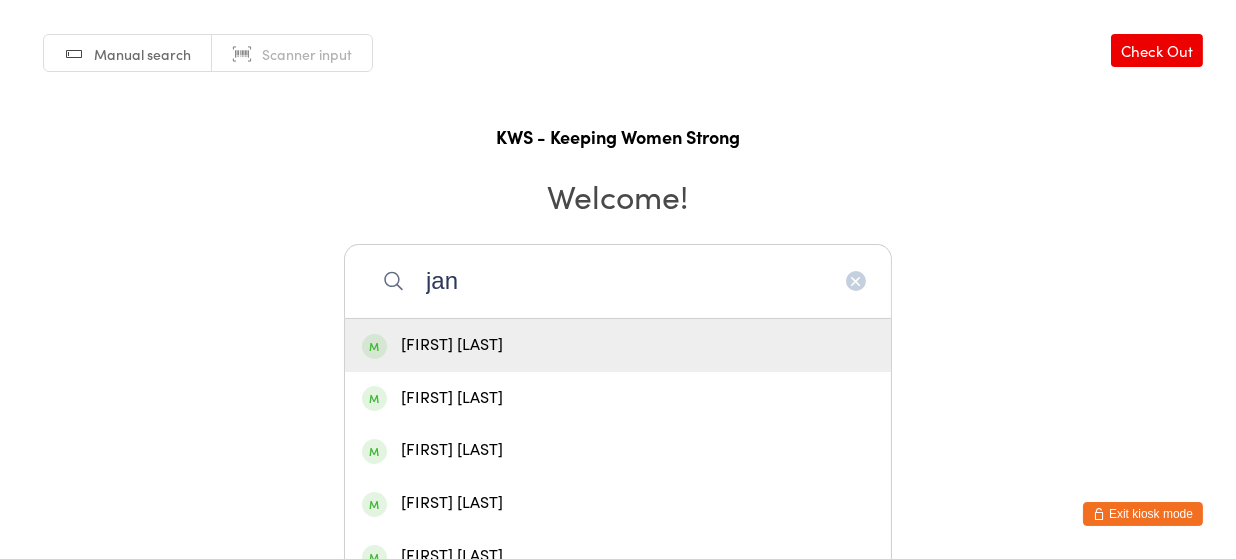 type on "jan" 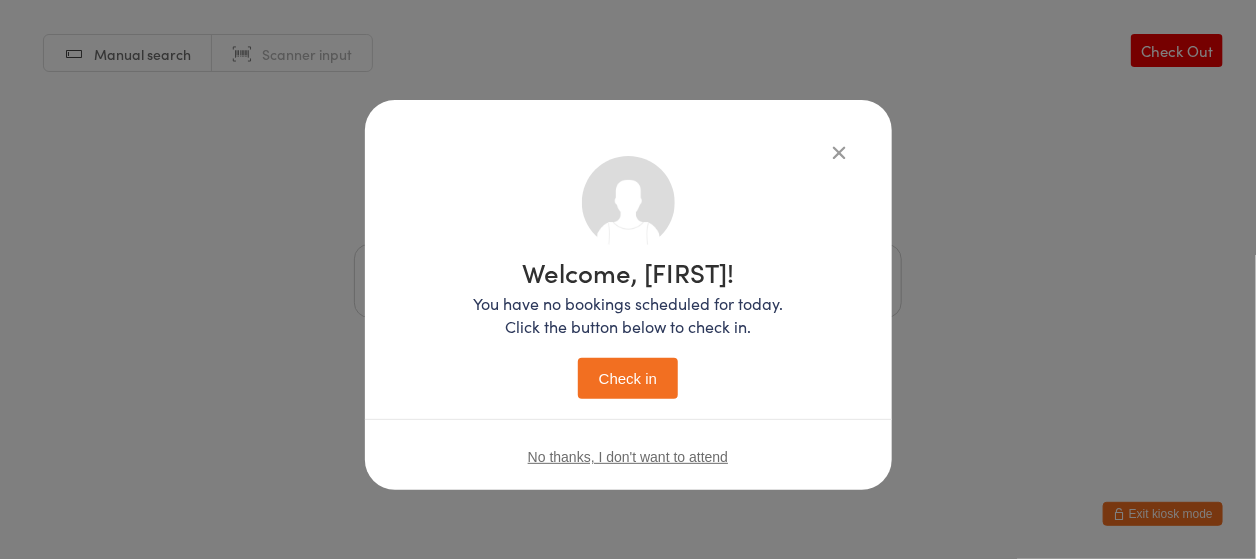 click on "Check in" at bounding box center (628, 378) 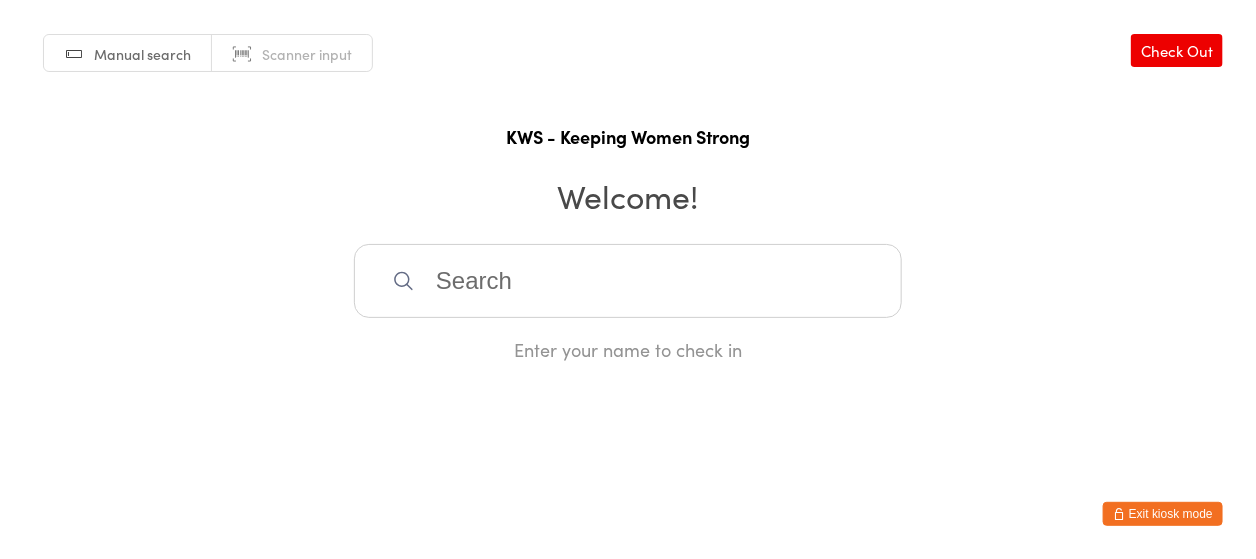 click at bounding box center [628, 281] 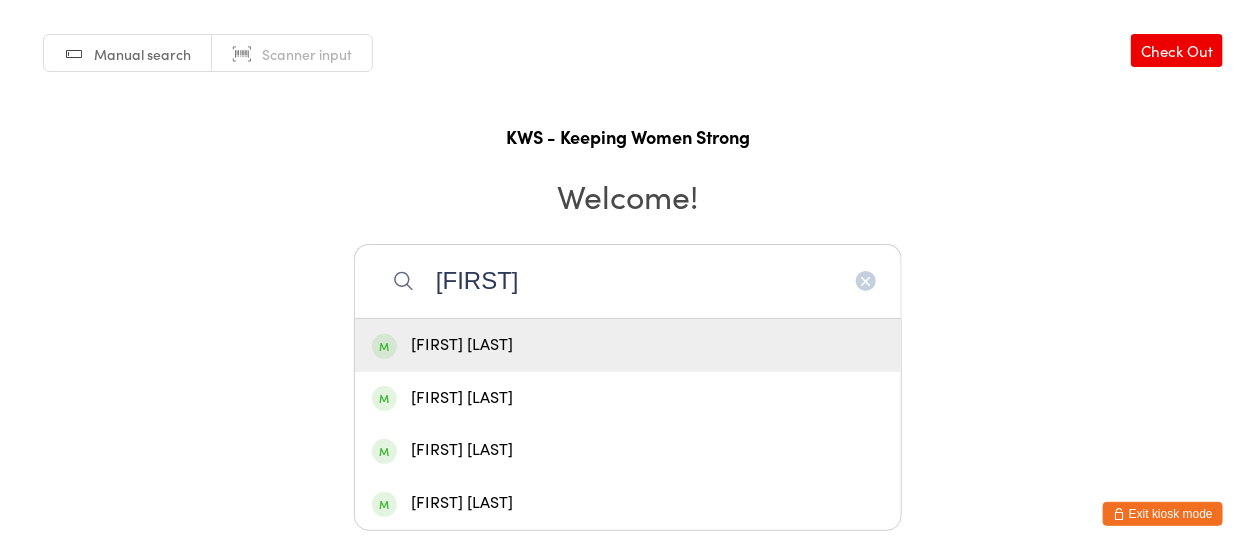 type on "[FIRST]" 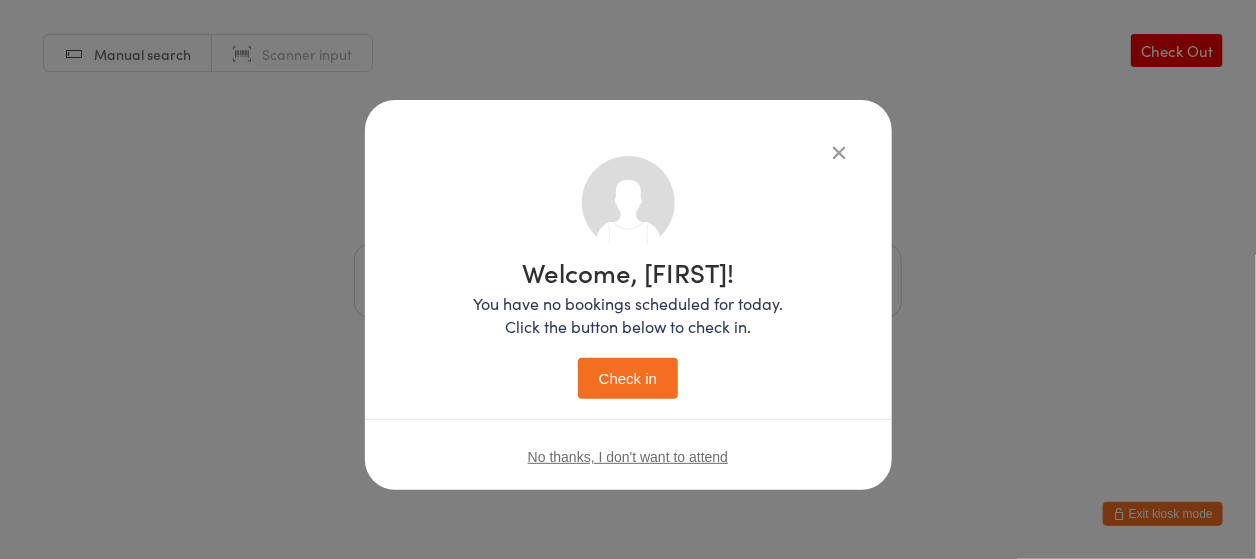 click on "Check in" at bounding box center (628, 378) 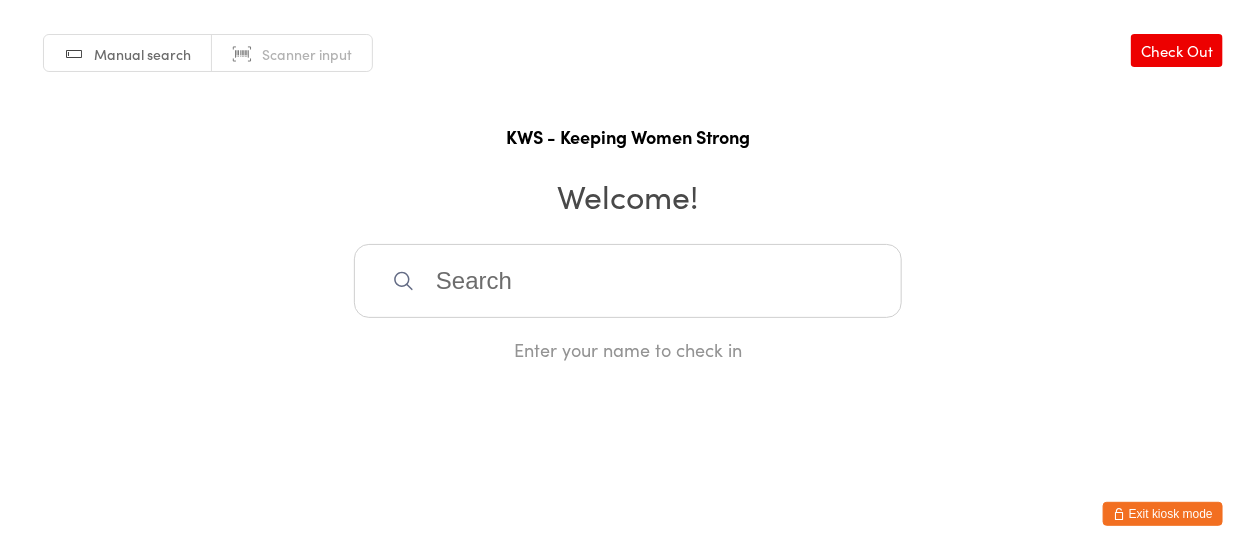 click at bounding box center (628, 281) 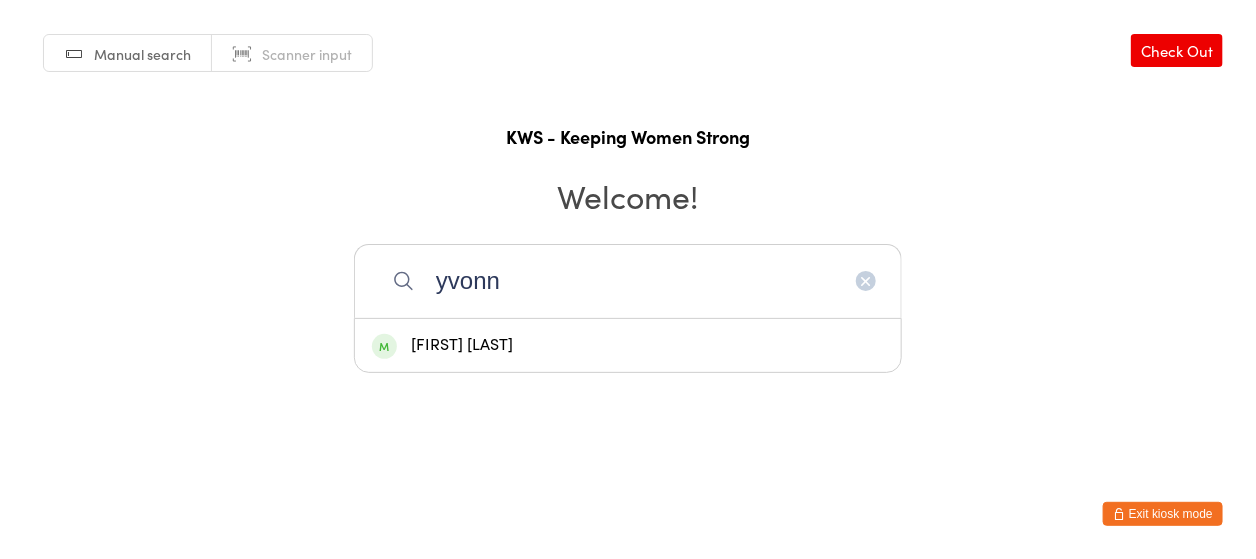 type on "yvonn" 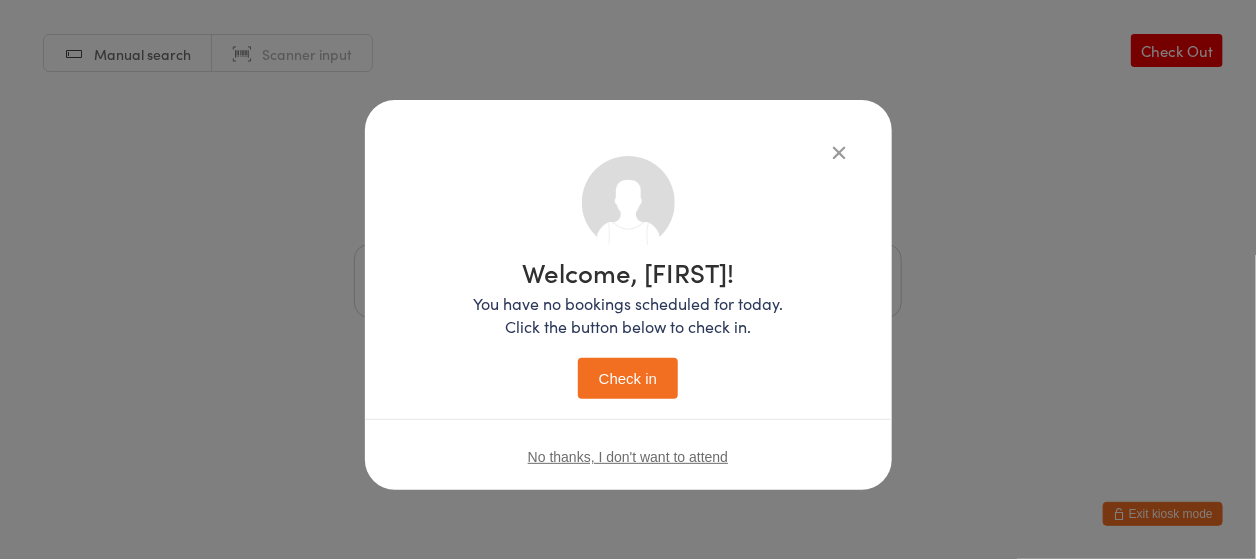 drag, startPoint x: 816, startPoint y: 296, endPoint x: 825, endPoint y: 311, distance: 17.492855 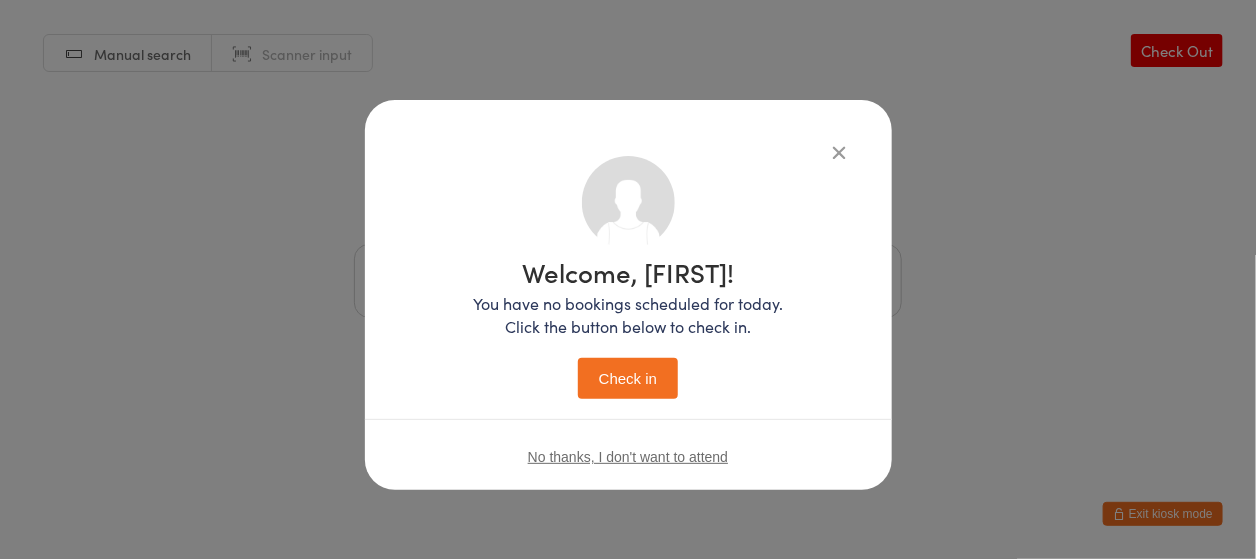 click on "Check in" at bounding box center [628, 378] 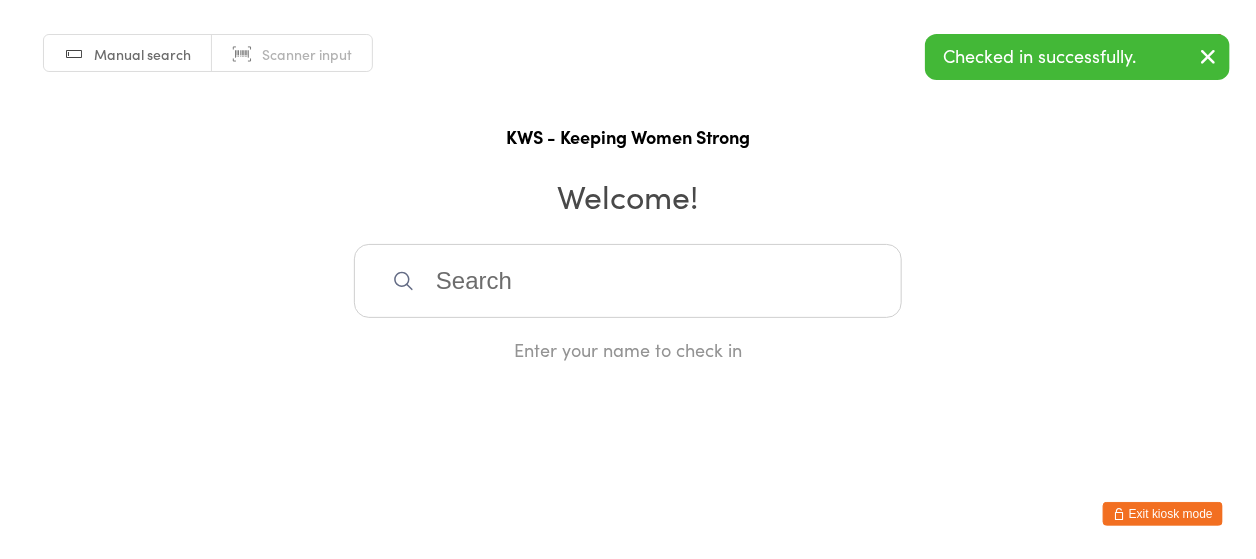 click at bounding box center [628, 281] 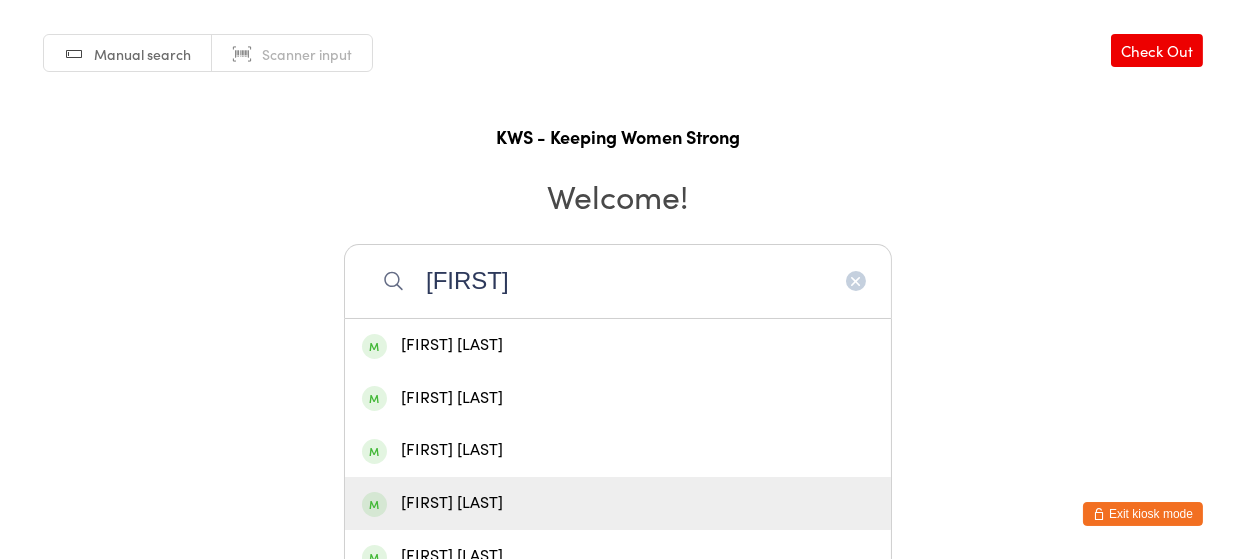 type on "[FIRST]" 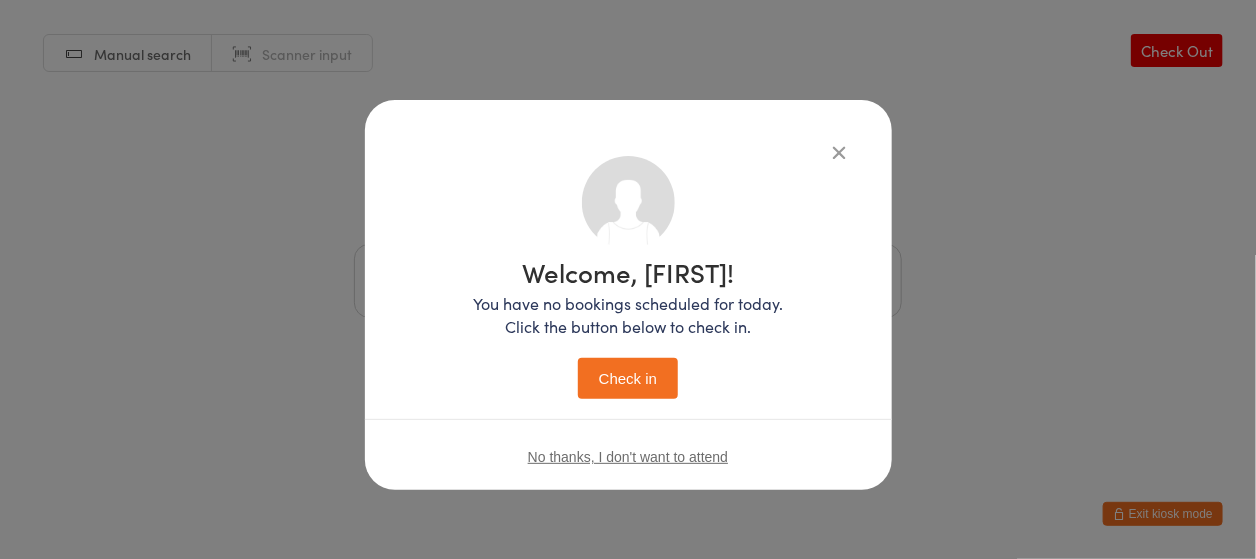 click on "Check in" at bounding box center (628, 378) 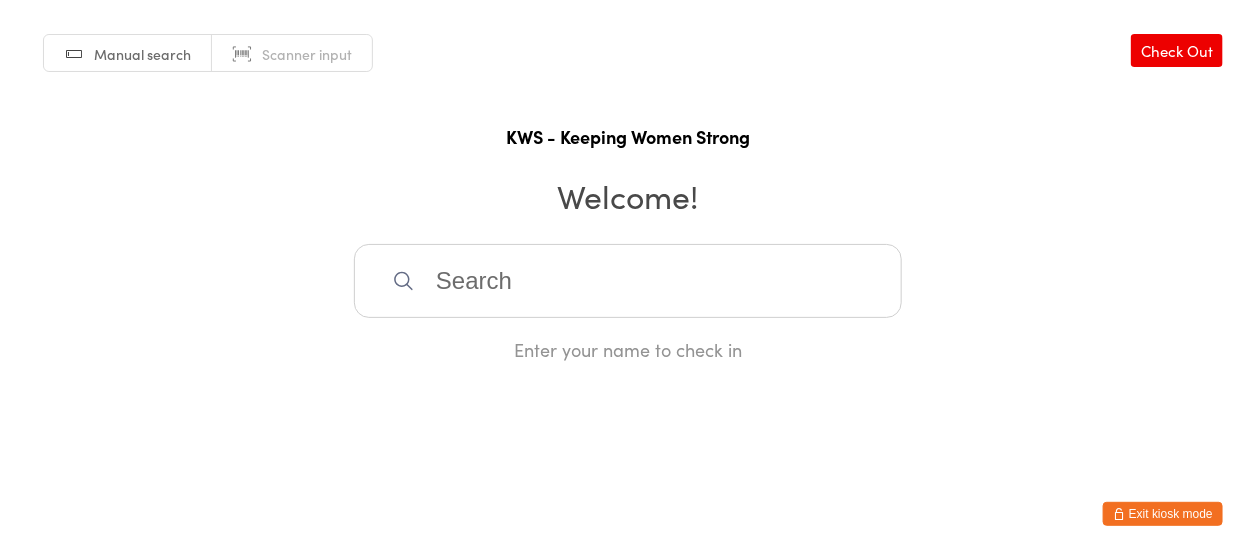 click at bounding box center [628, 281] 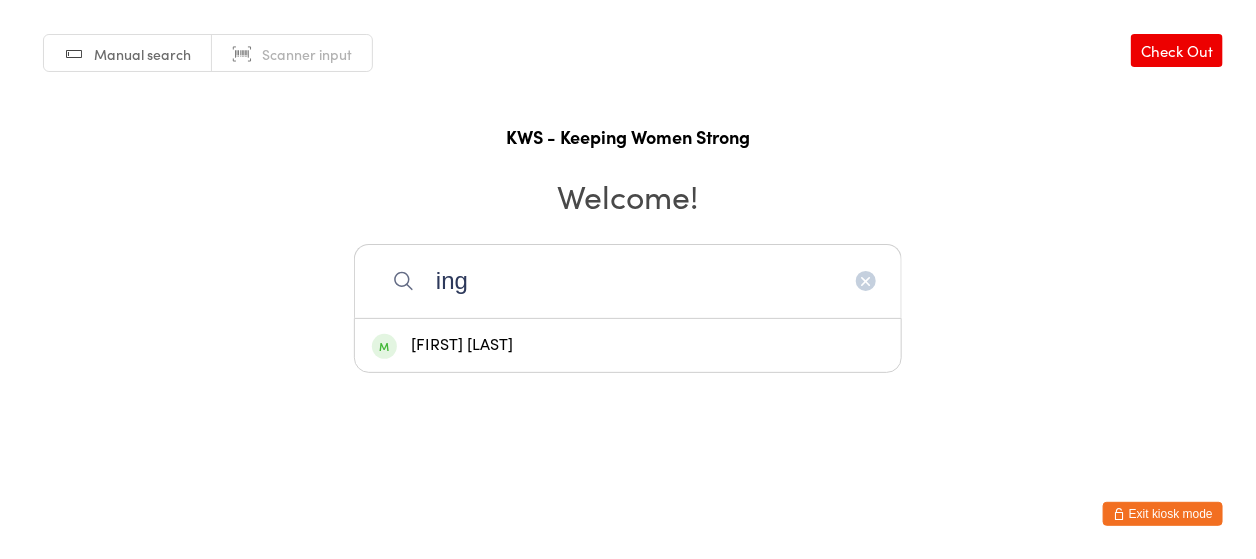 type on "ing" 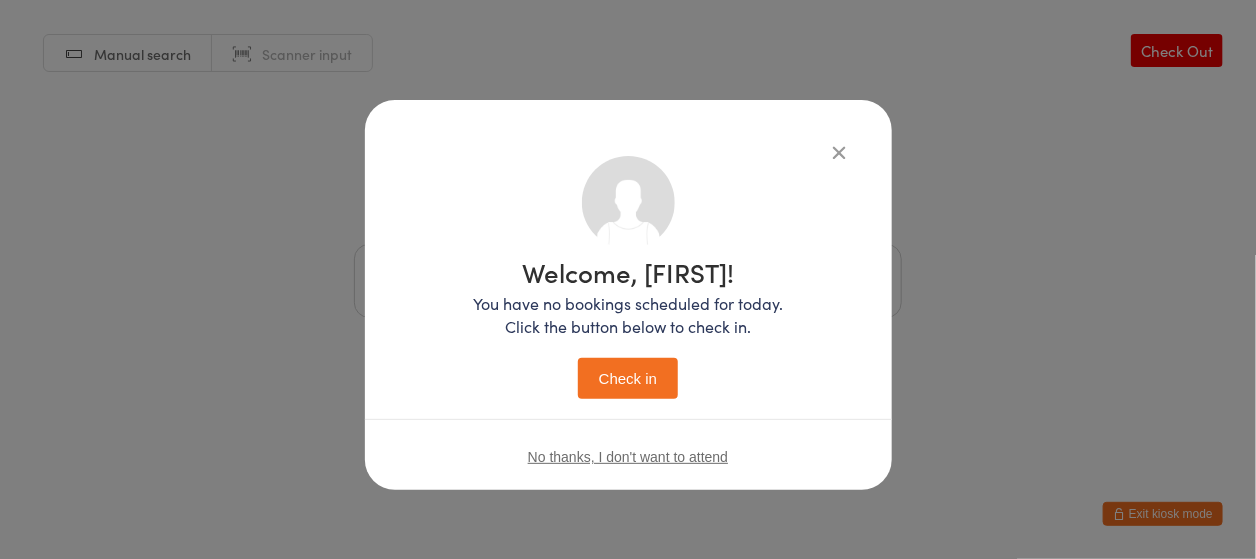 click on "Check in" at bounding box center [628, 378] 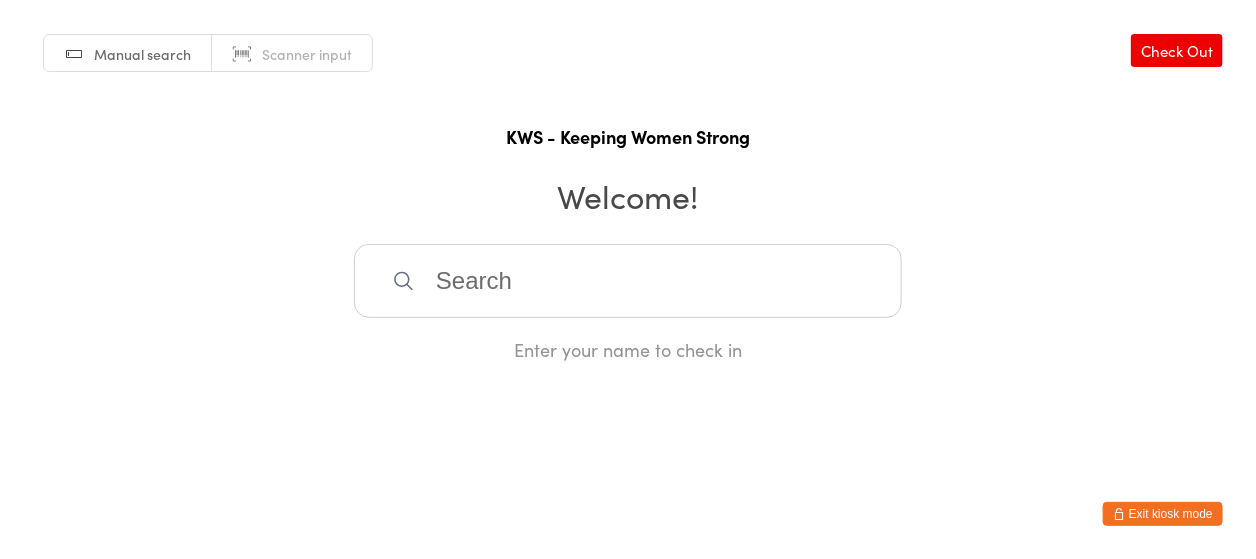 click at bounding box center [628, 281] 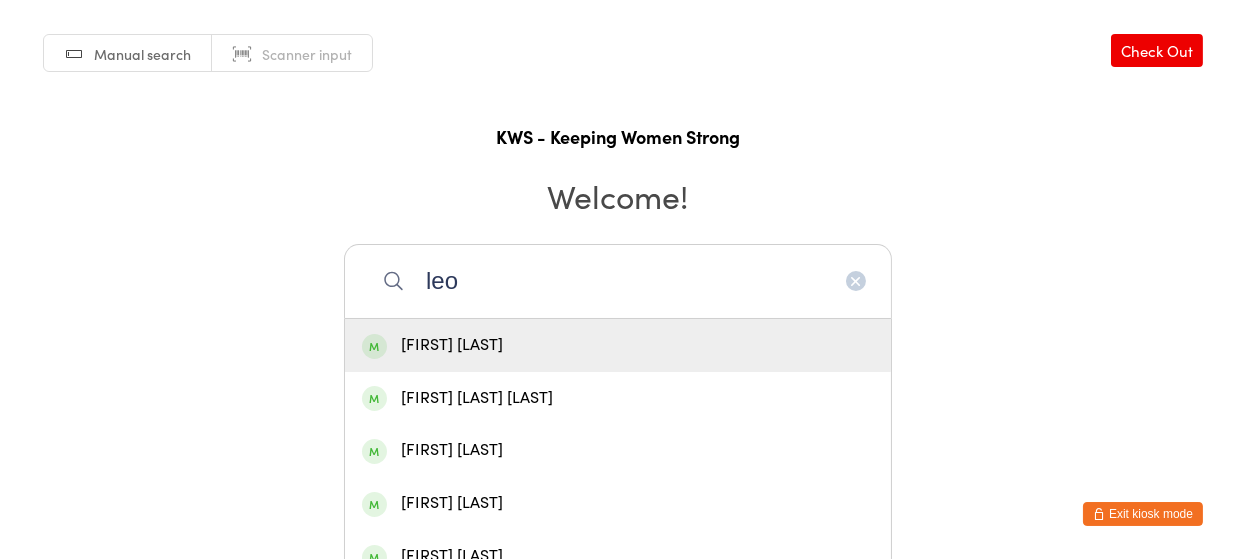 type on "leo" 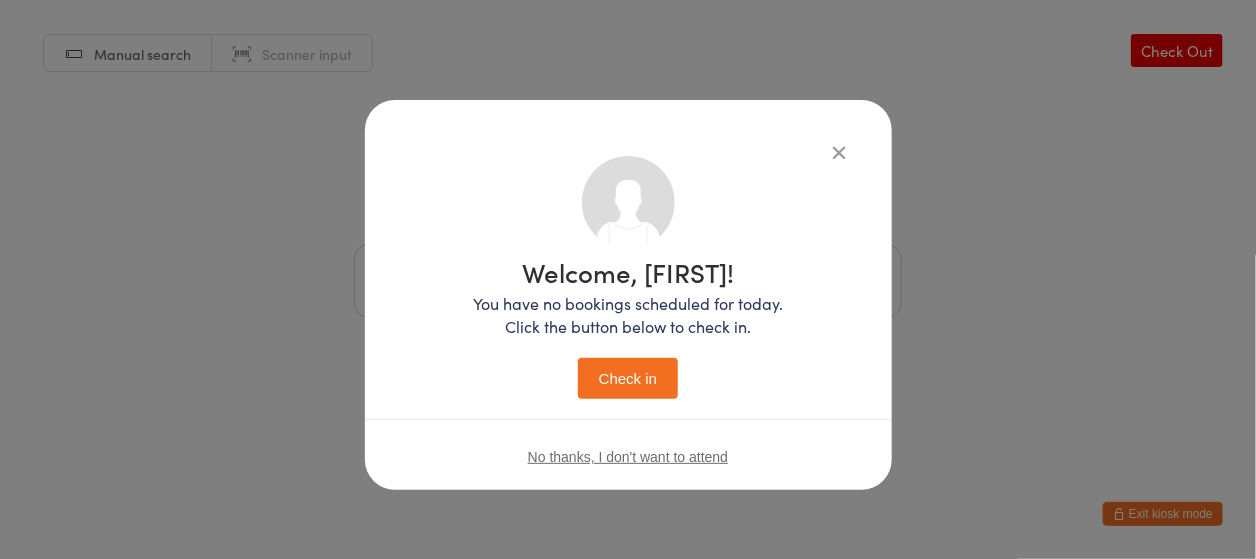 click on "Check in" at bounding box center [628, 378] 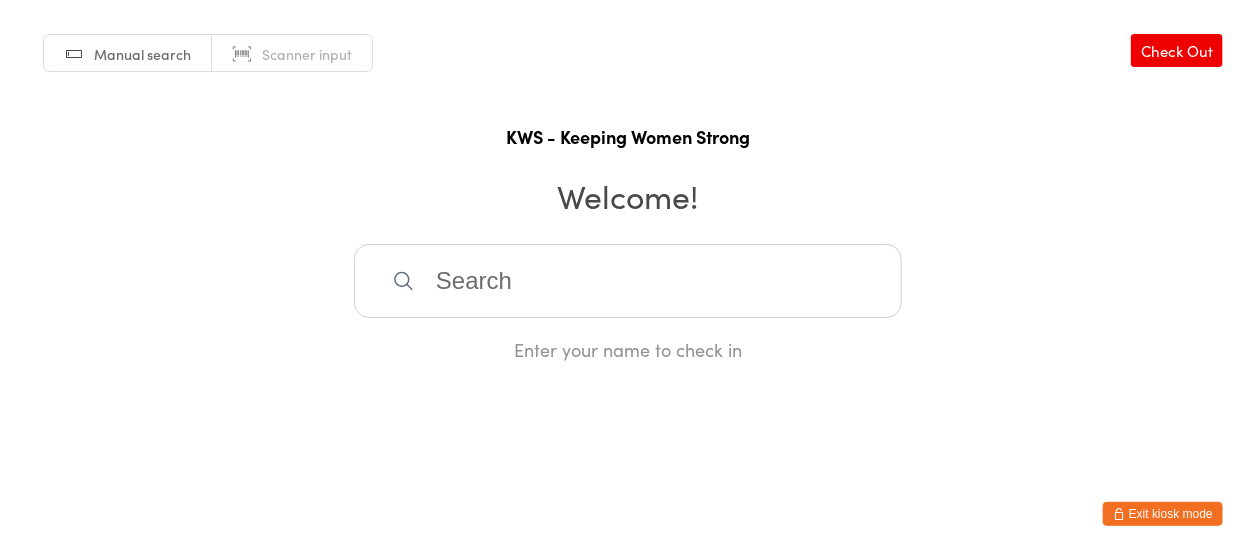 click at bounding box center (628, 281) 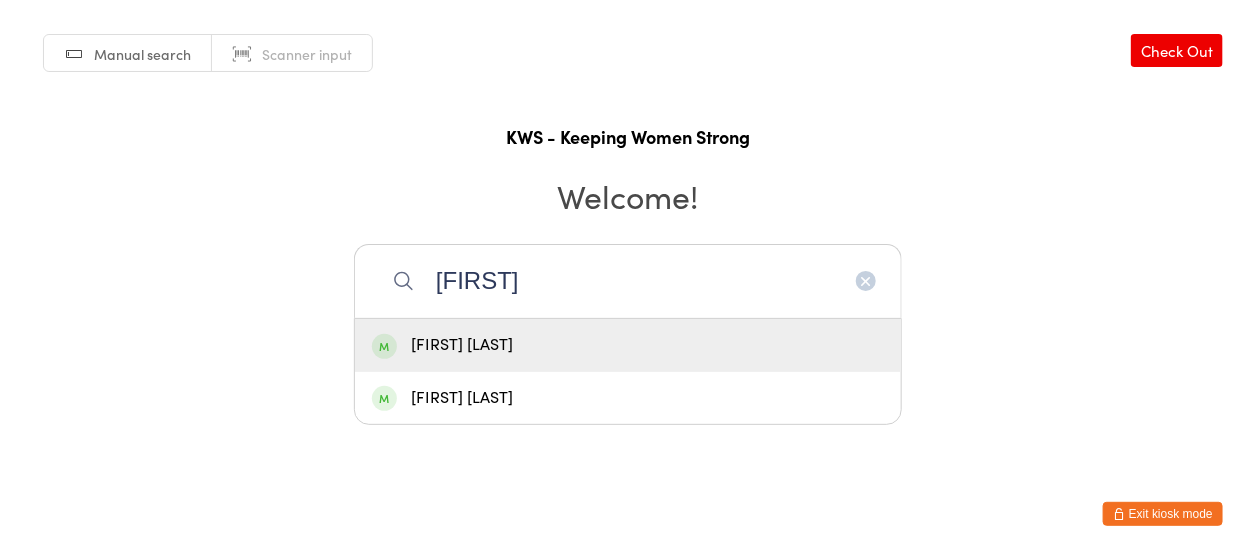 type on "[FIRST]" 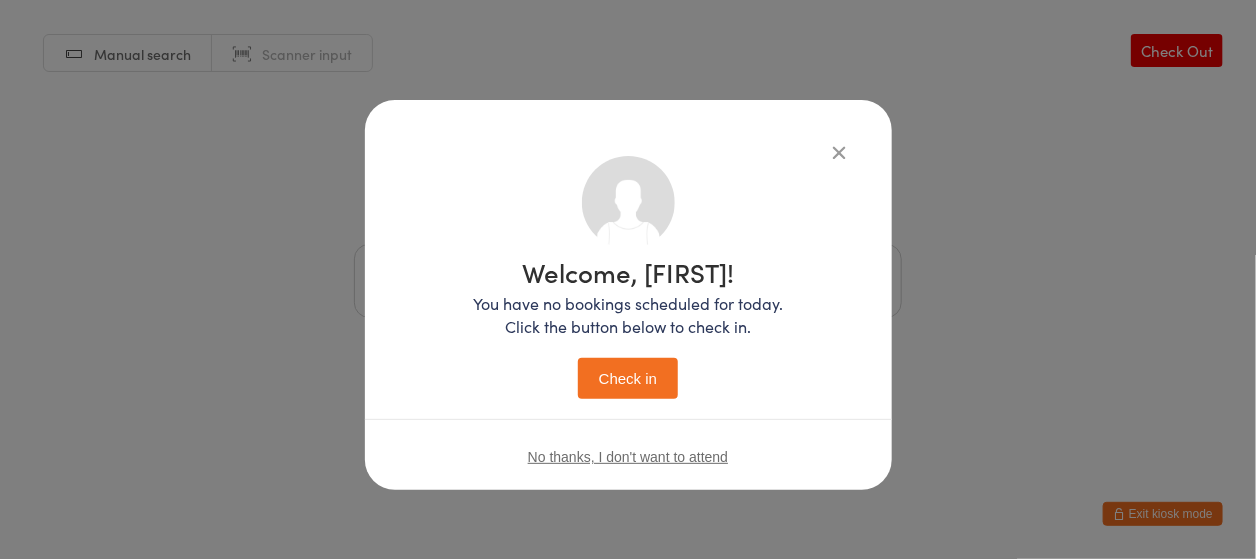click on "Check in" at bounding box center [628, 378] 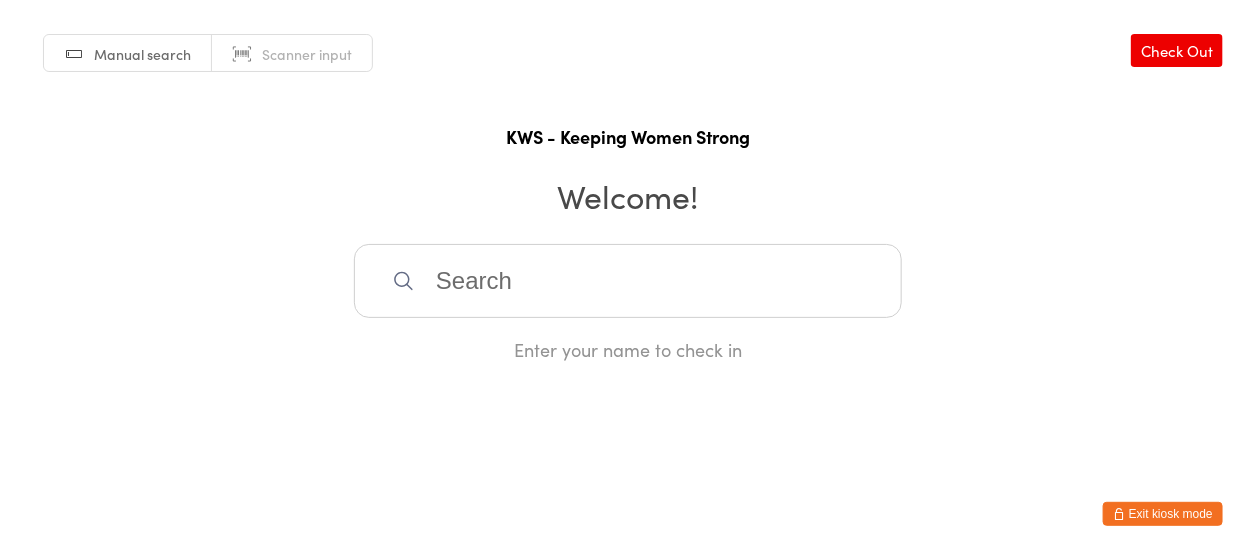 click at bounding box center [628, 281] 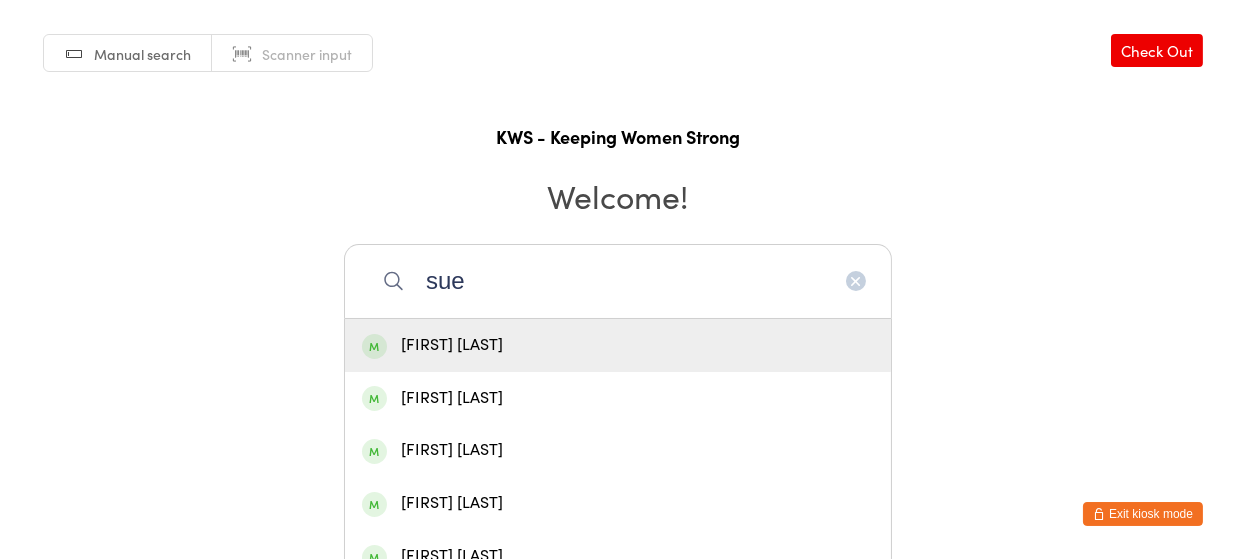 type on "sue" 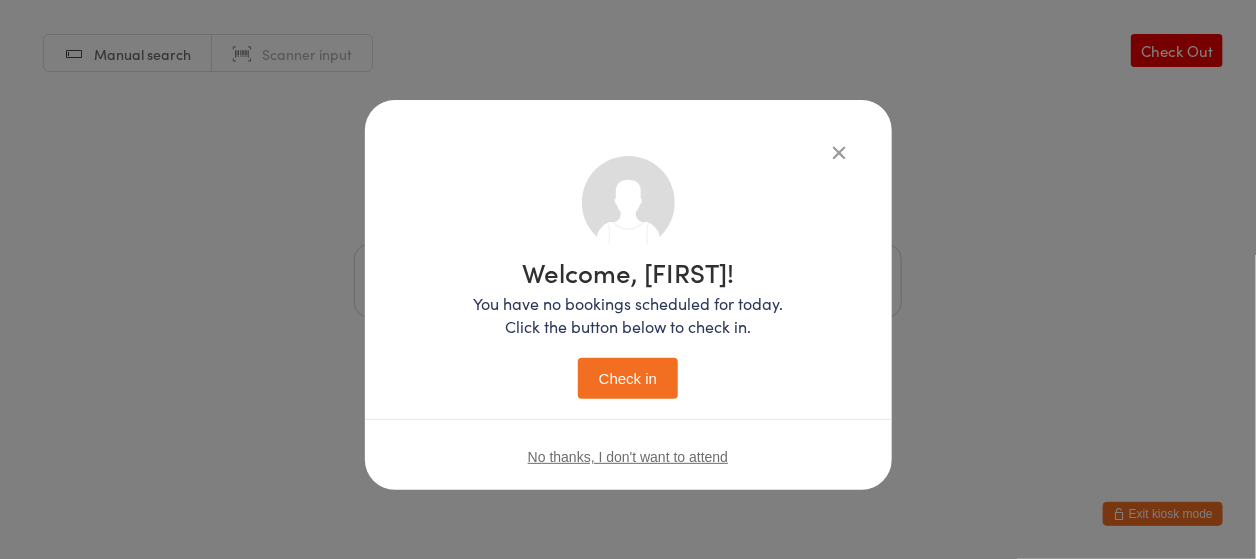 click on "Check in" at bounding box center [628, 378] 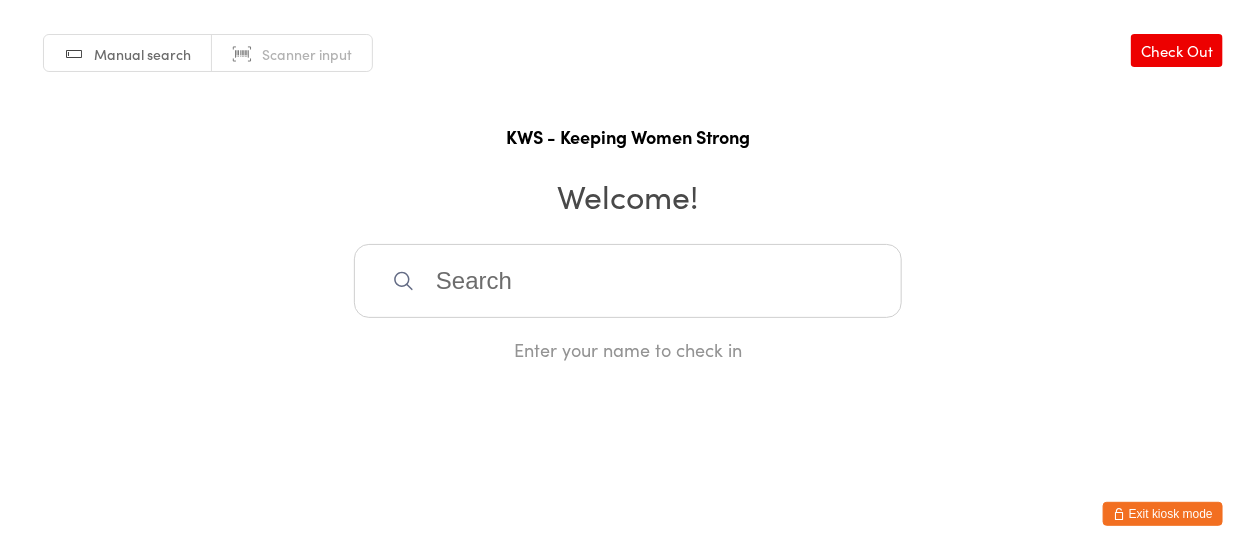 click at bounding box center (628, 281) 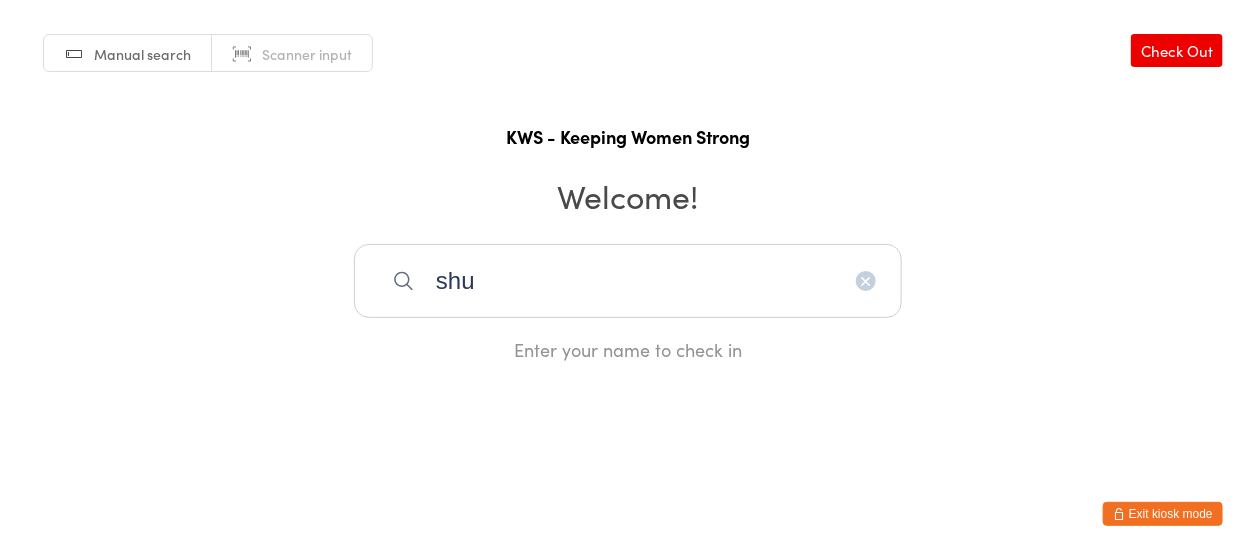 click on "shu" at bounding box center [628, 281] 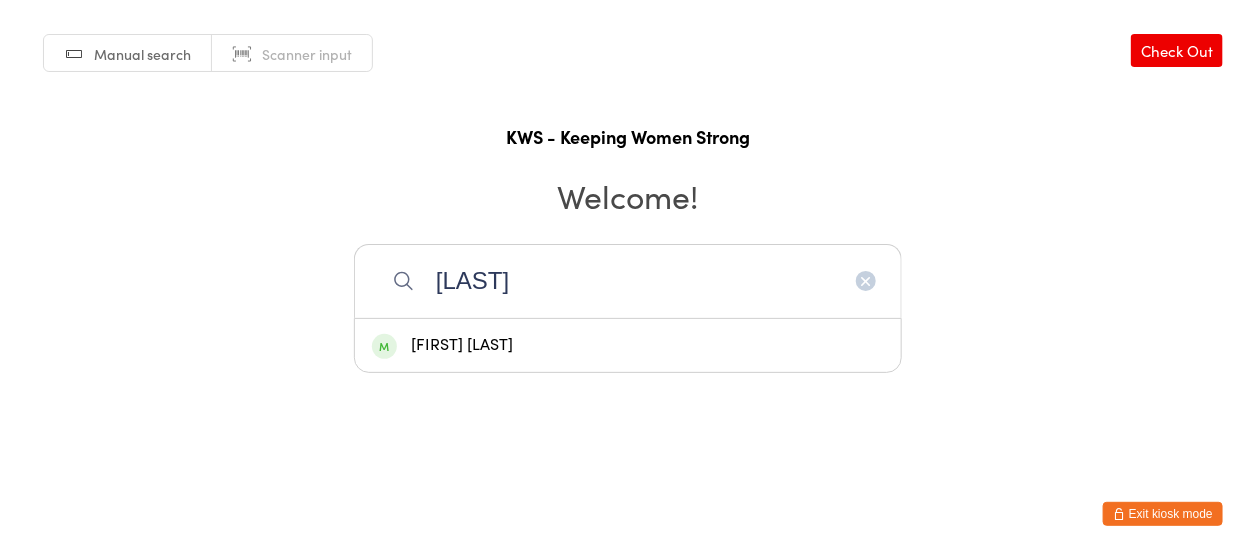 type on "[LAST]" 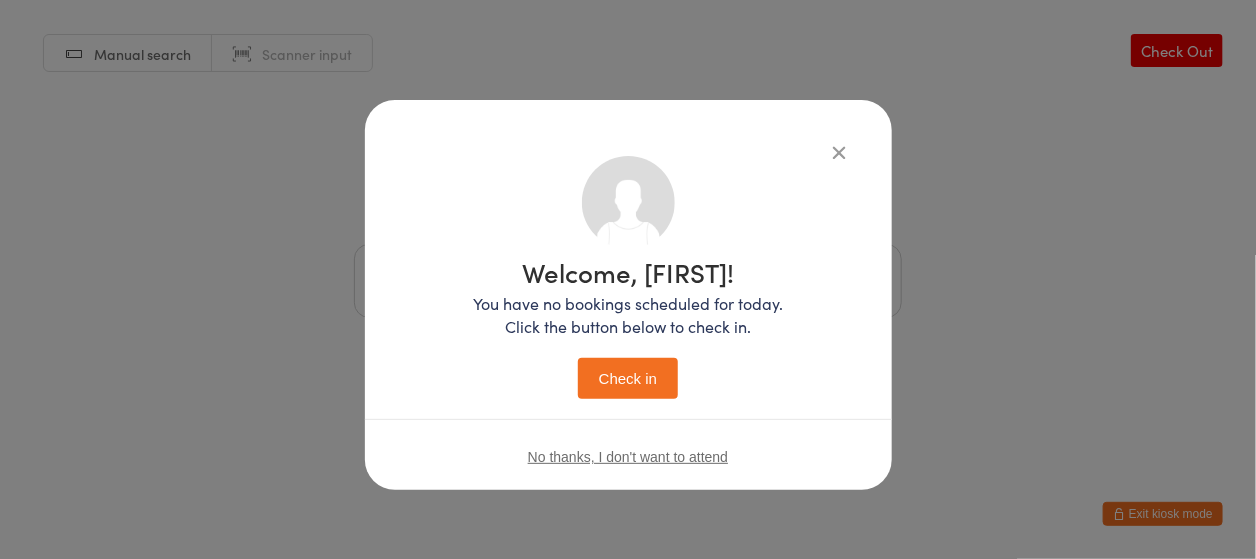 click on "Check in" at bounding box center [628, 378] 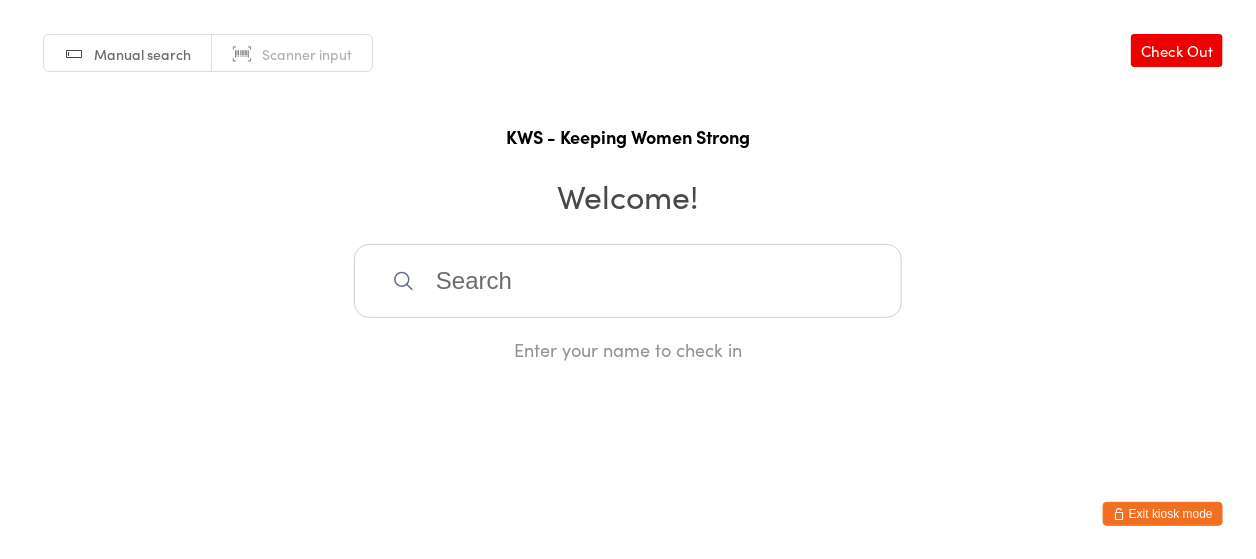 click at bounding box center [628, 281] 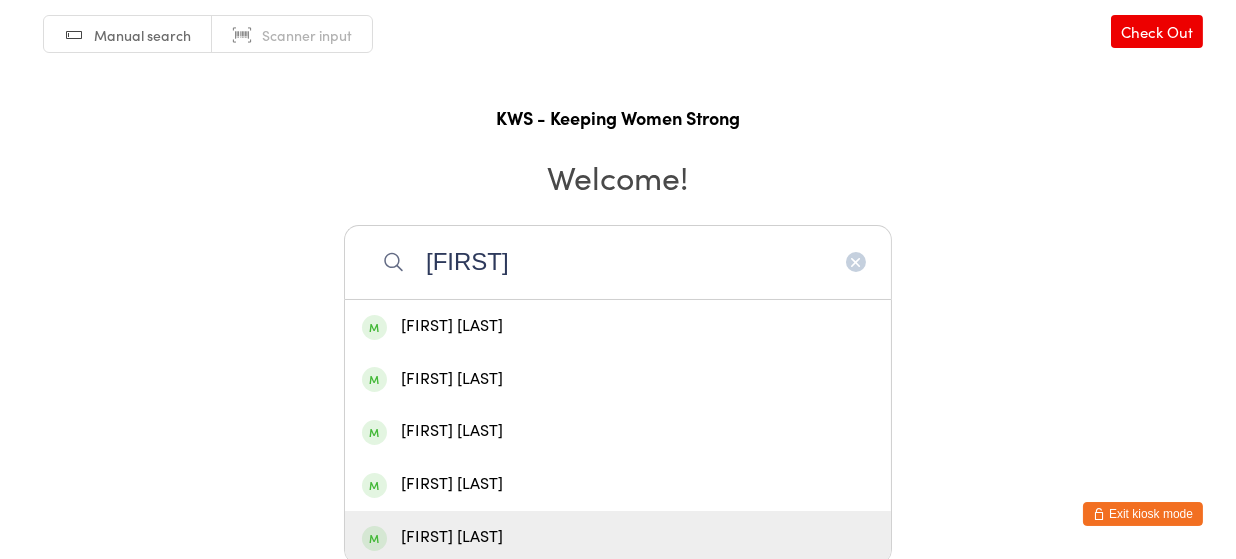 scroll, scrollTop: 24, scrollLeft: 0, axis: vertical 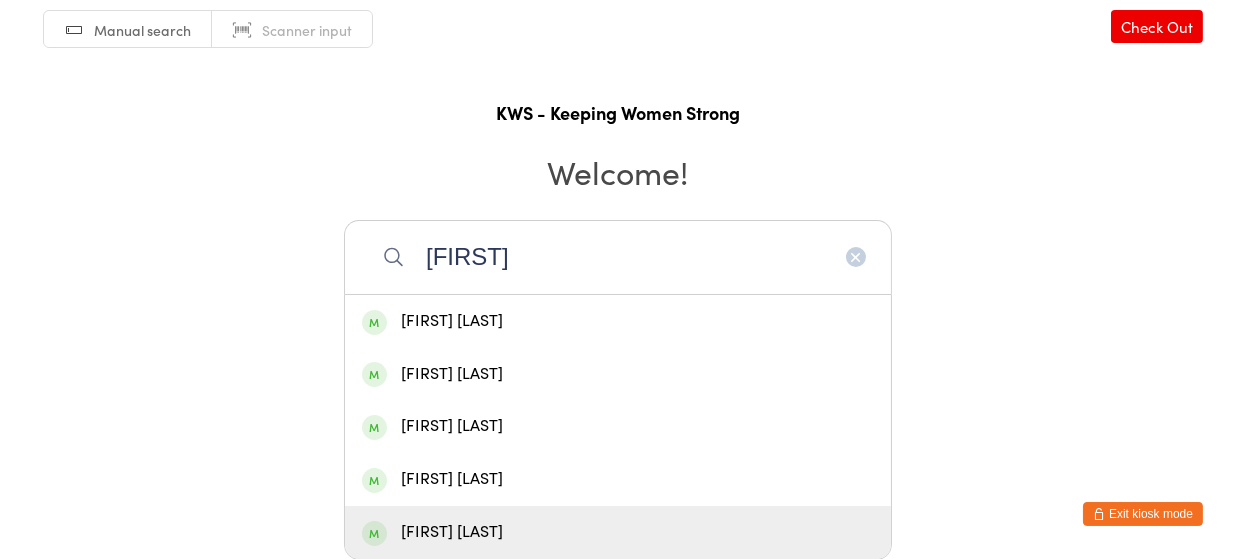 type on "[FIRST]" 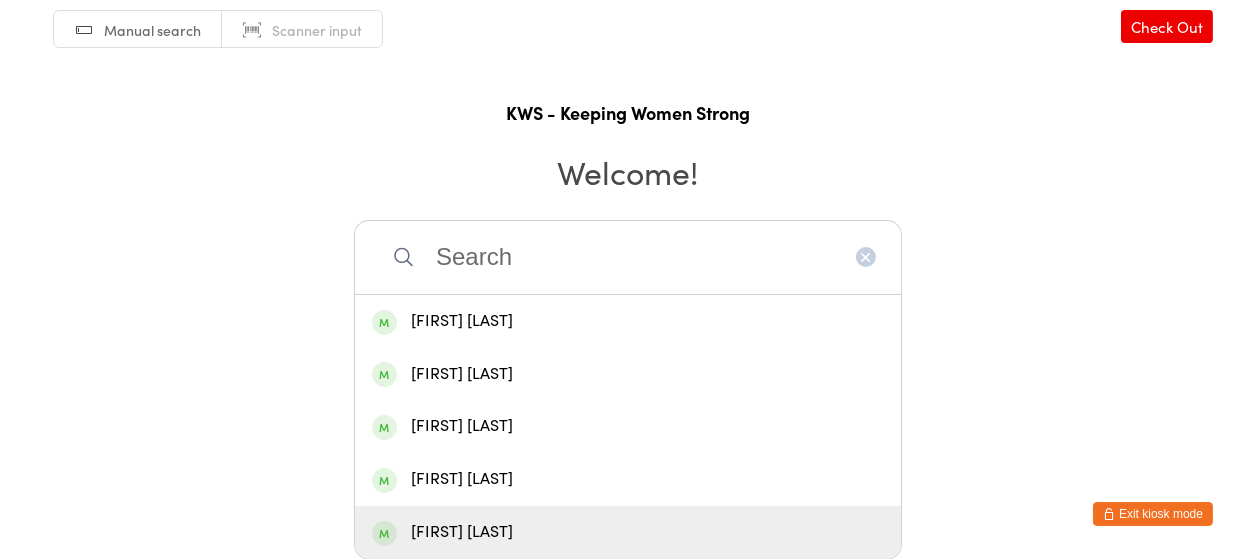 scroll, scrollTop: 0, scrollLeft: 0, axis: both 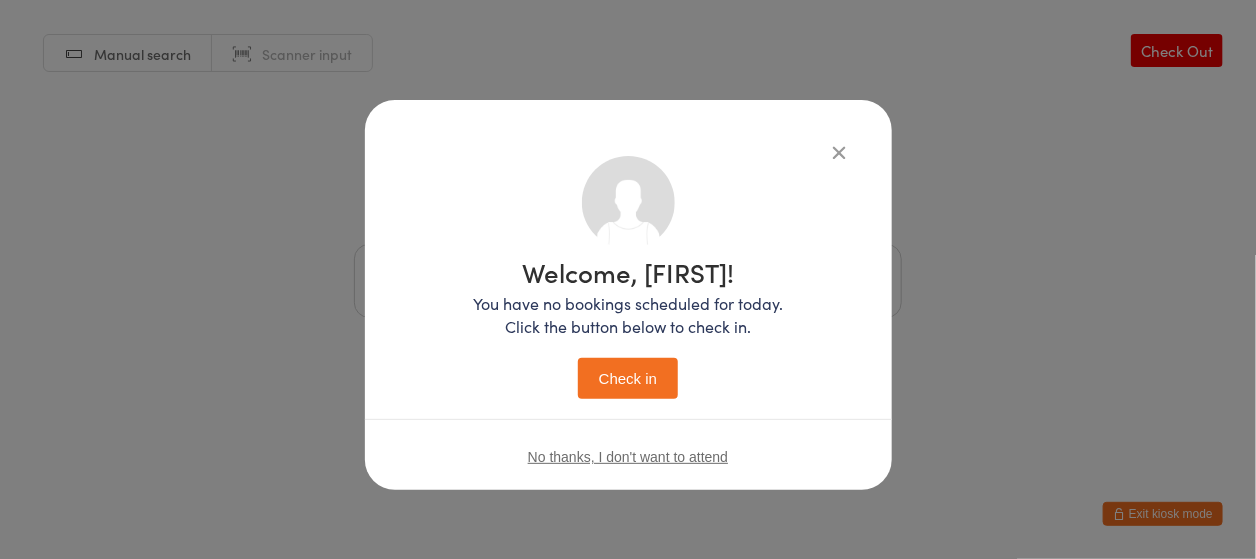 click on "Check in" at bounding box center (628, 378) 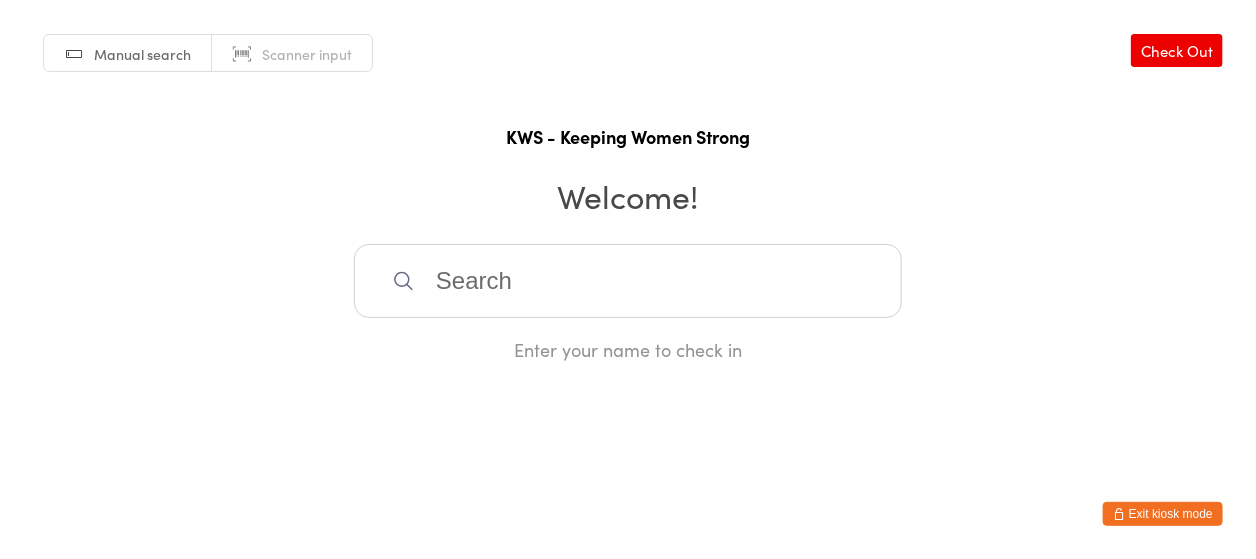 click at bounding box center (628, 281) 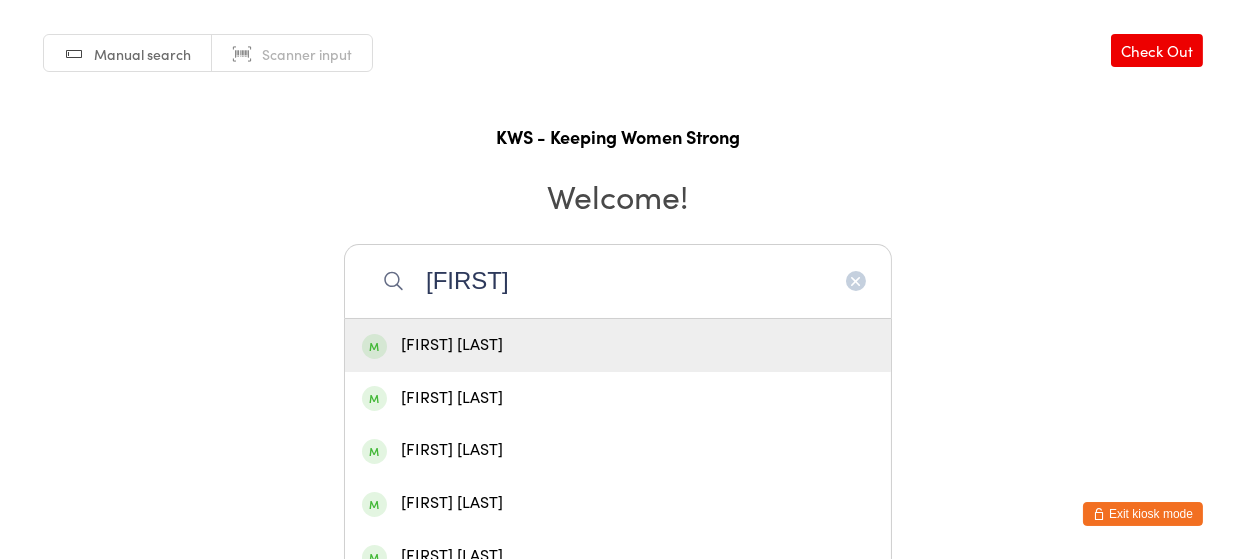 type on "[FIRST]" 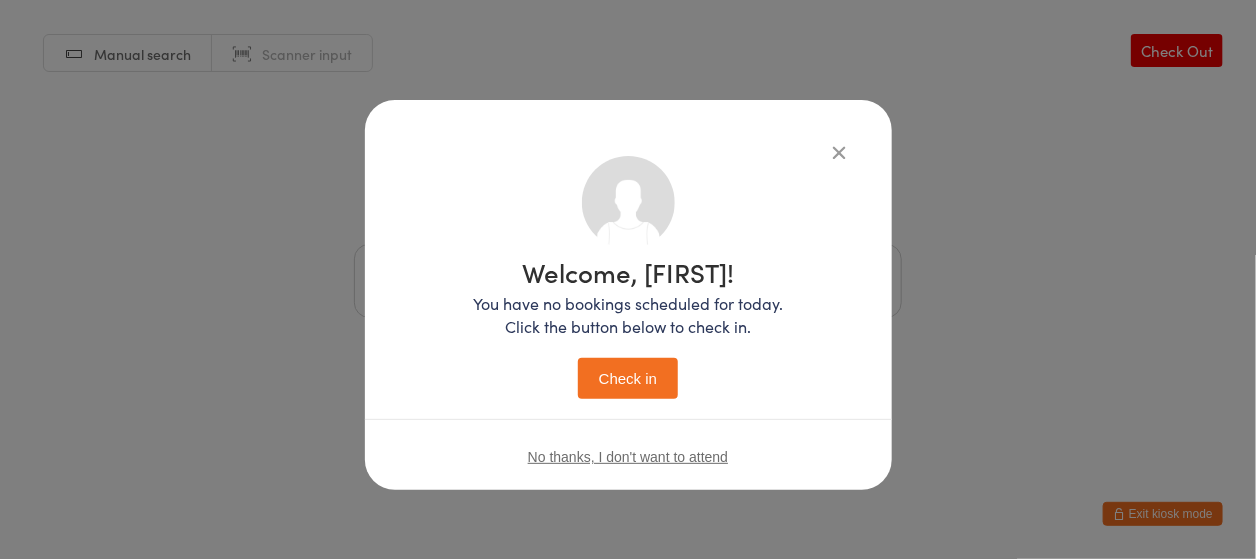 click on "Check in" at bounding box center (628, 378) 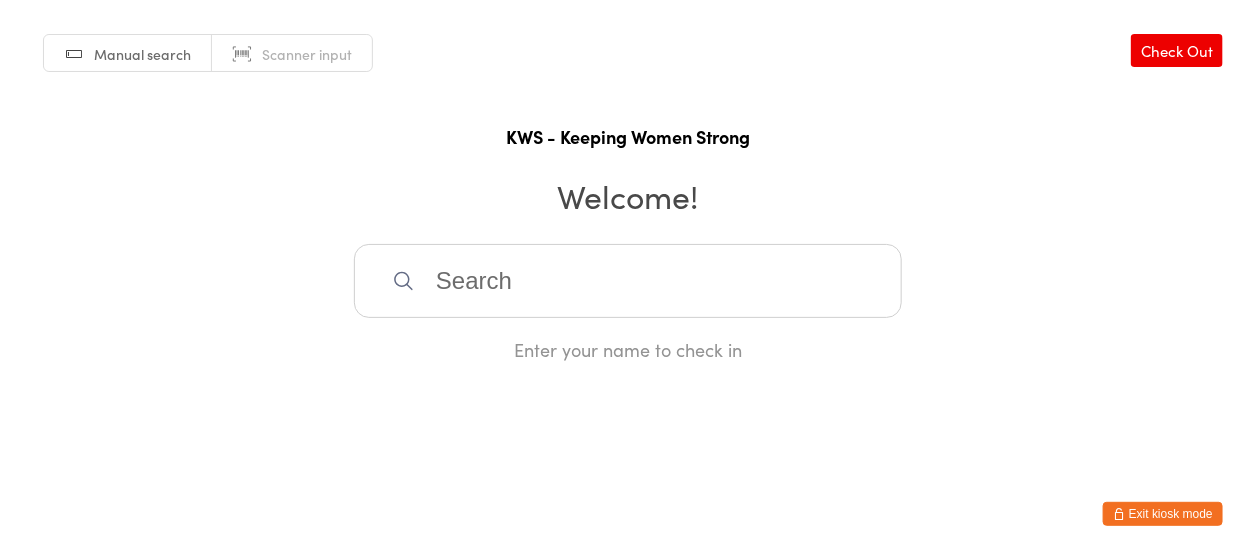 click at bounding box center [628, 281] 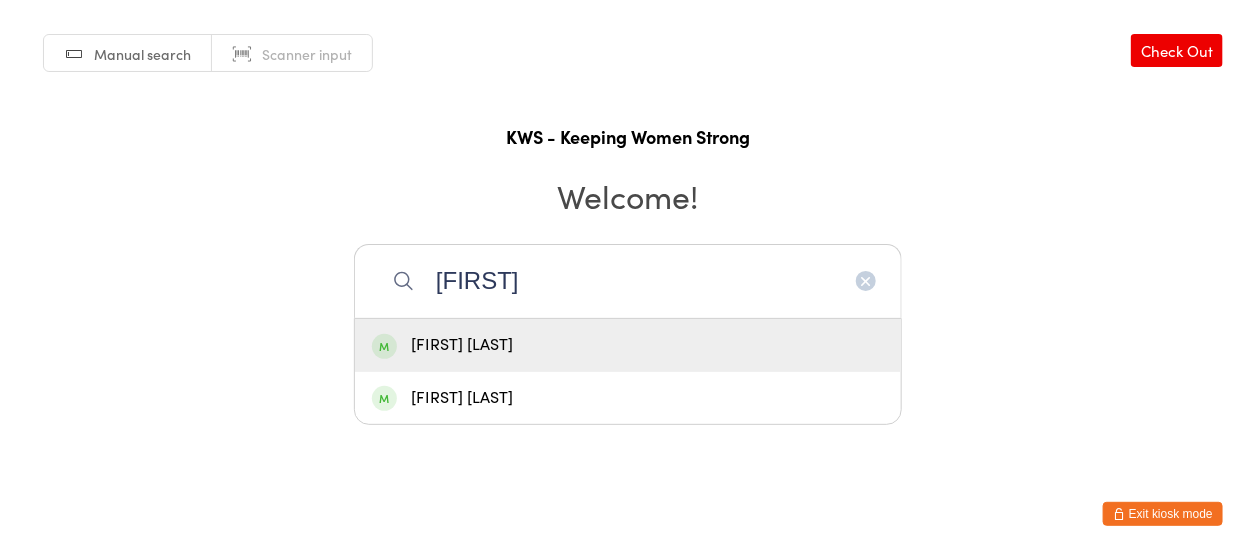 type on "[FIRST]" 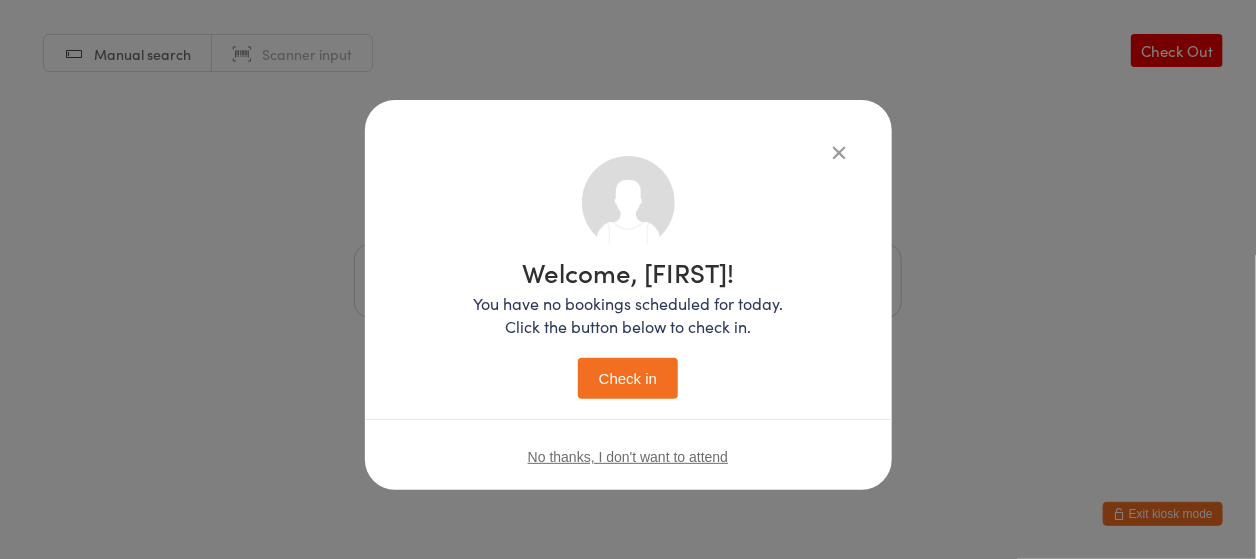 click on "Check in" at bounding box center (628, 378) 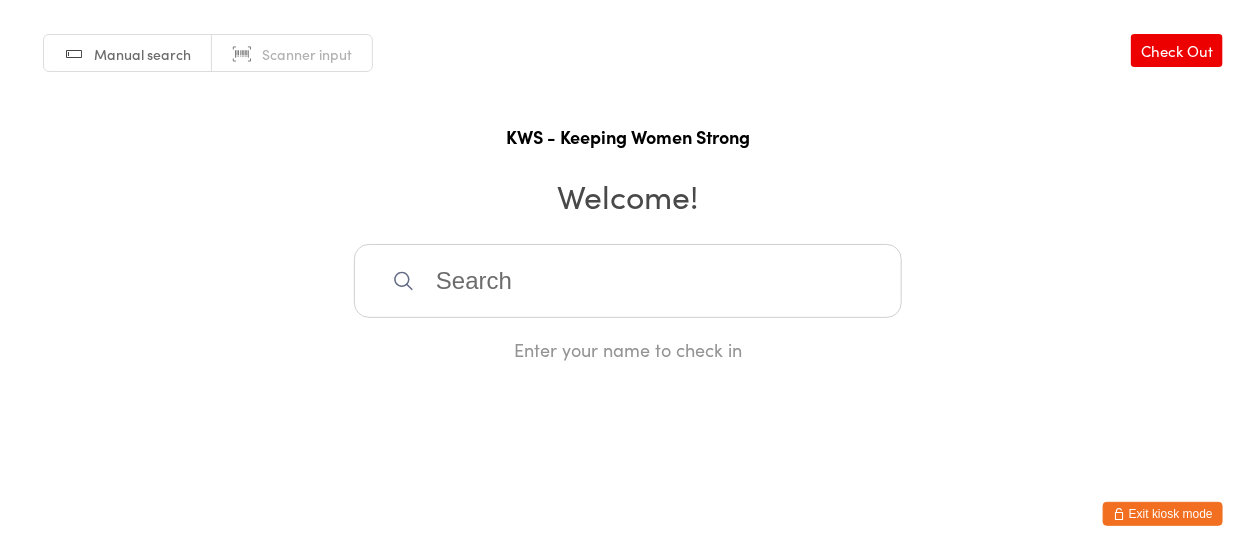 drag, startPoint x: 461, startPoint y: 258, endPoint x: 607, endPoint y: 348, distance: 171.51093 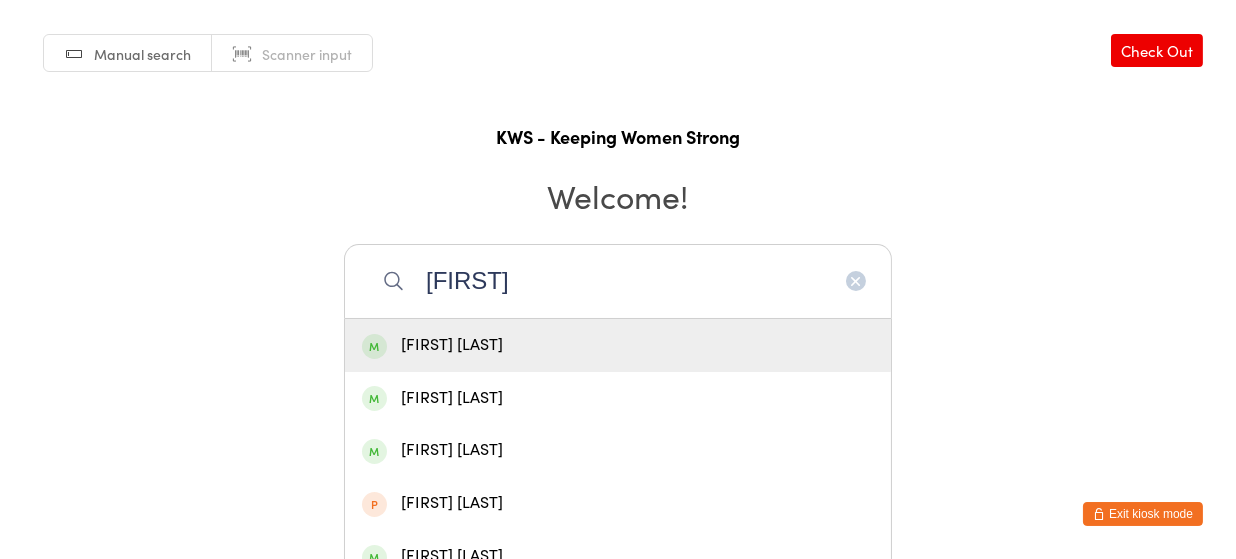 type on "[FIRST]" 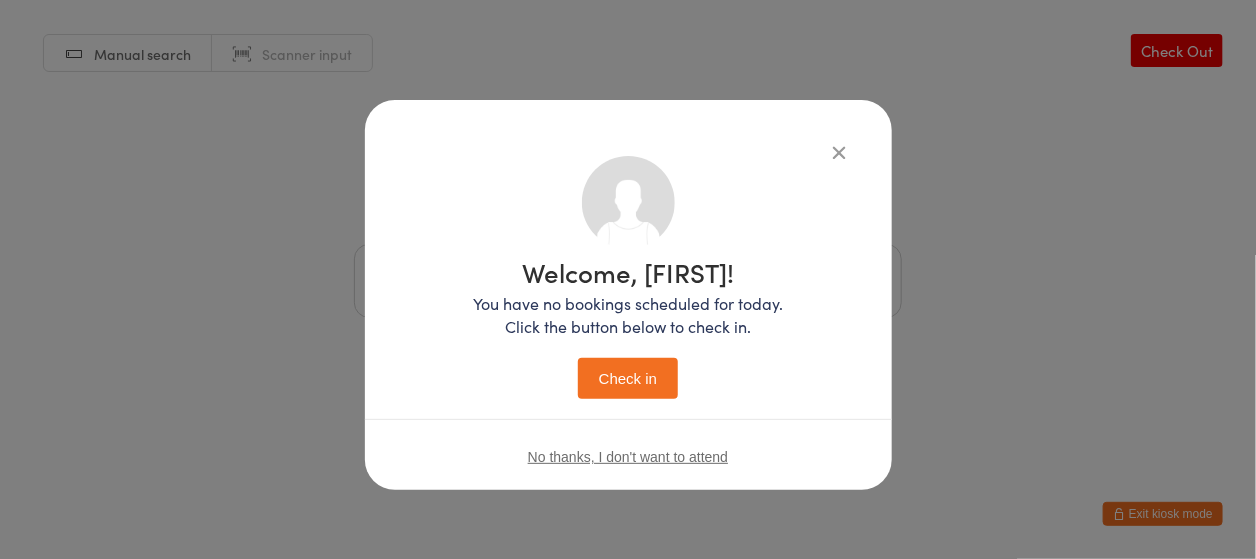 click on "Check in" at bounding box center (628, 378) 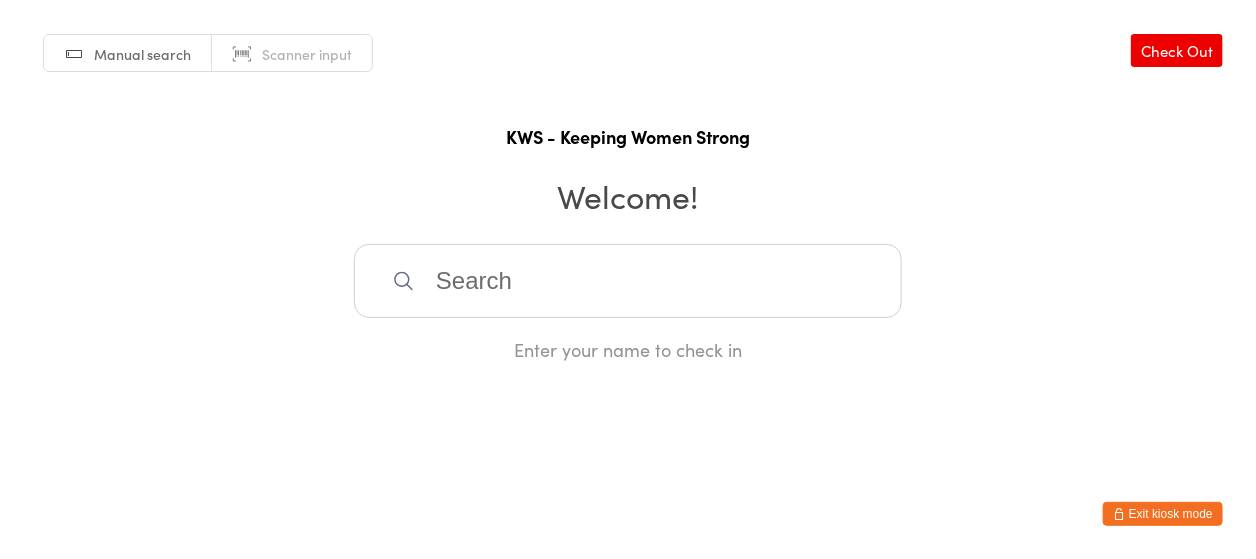 click at bounding box center [628, 281] 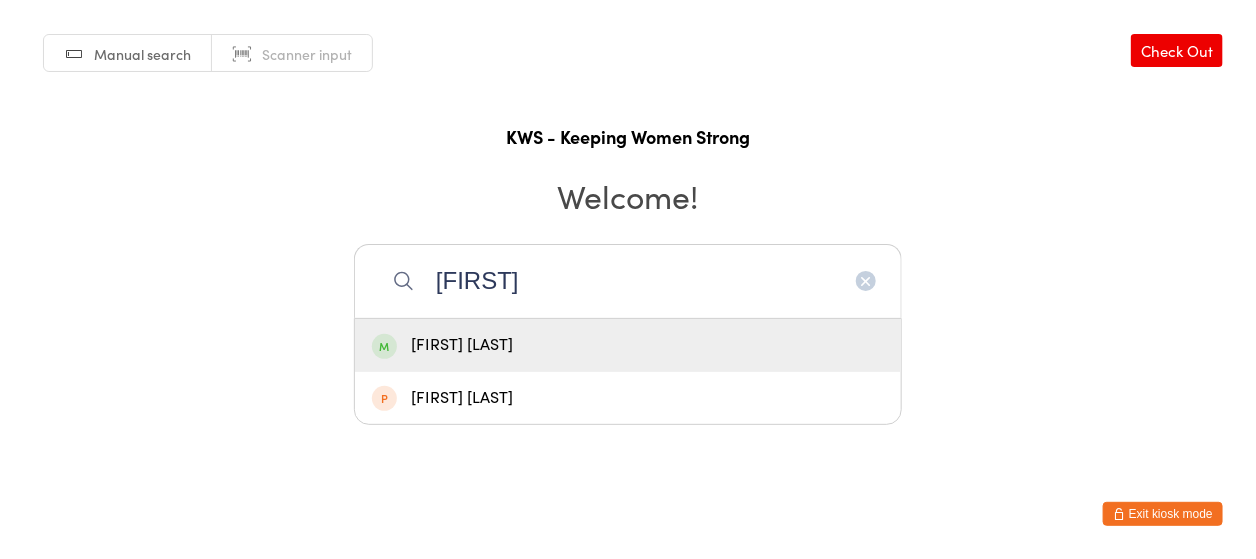 type on "[FIRST]" 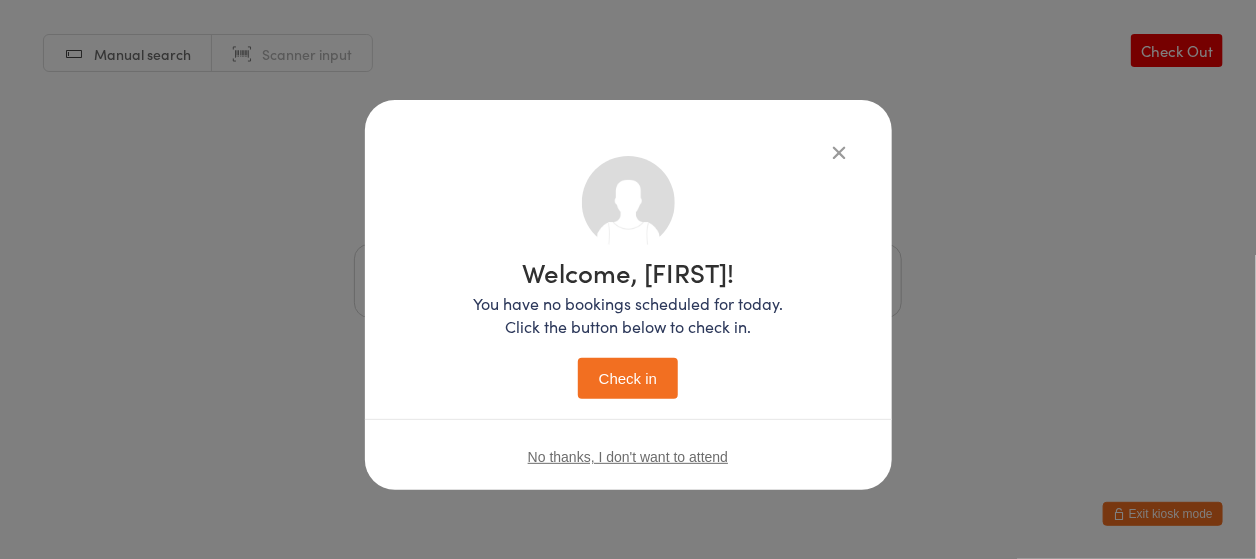click on "Check in" at bounding box center [628, 378] 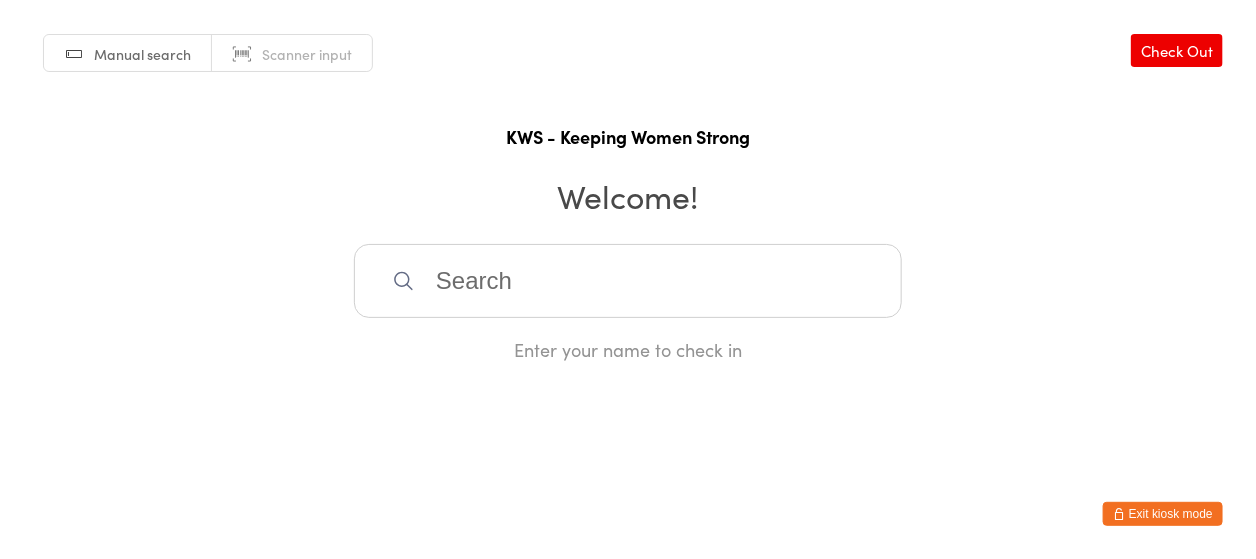 click at bounding box center (628, 281) 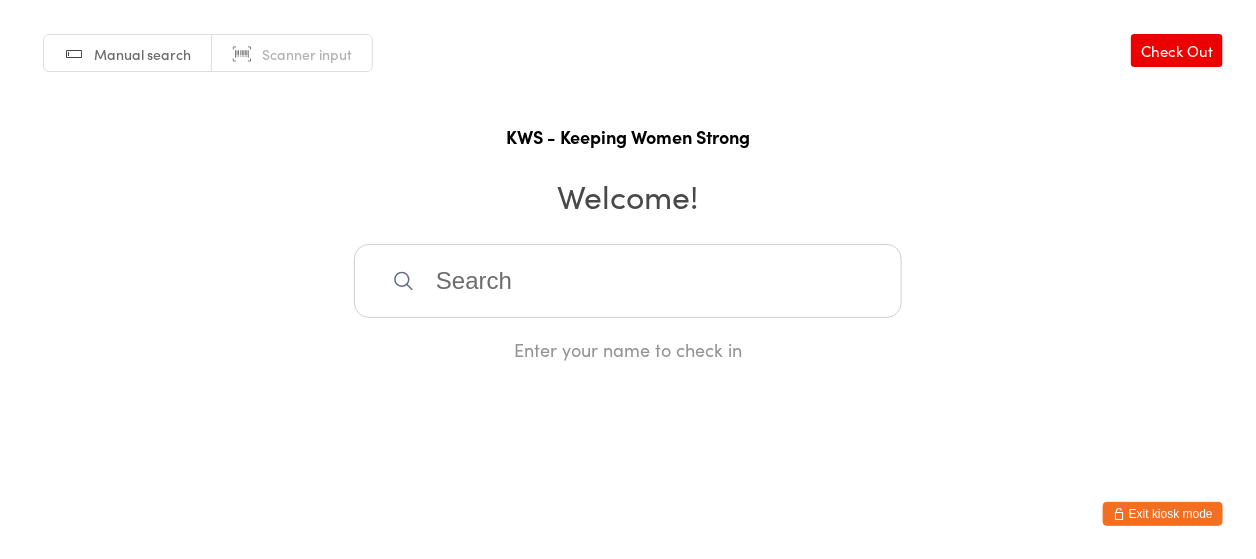 click 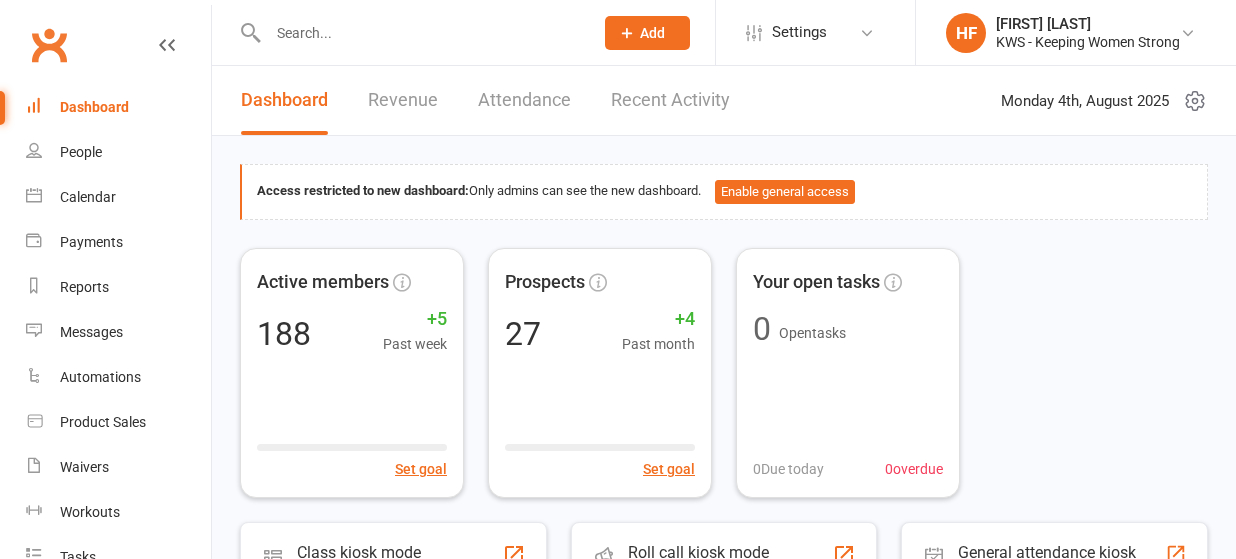 scroll, scrollTop: 0, scrollLeft: 0, axis: both 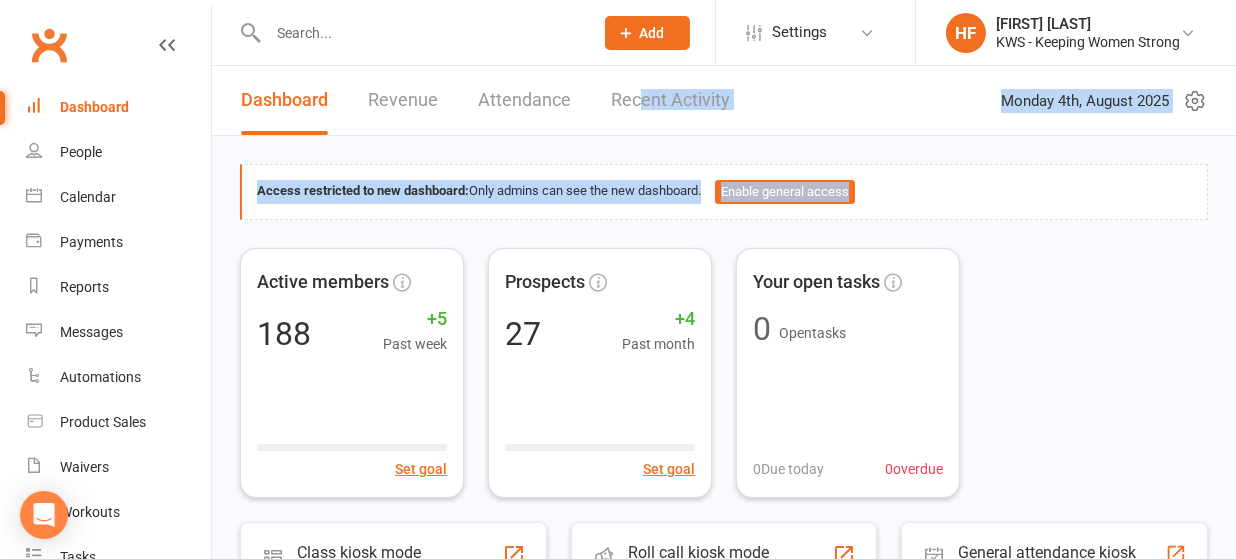 drag, startPoint x: 641, startPoint y: 138, endPoint x: 649, endPoint y: -5, distance: 143.2236 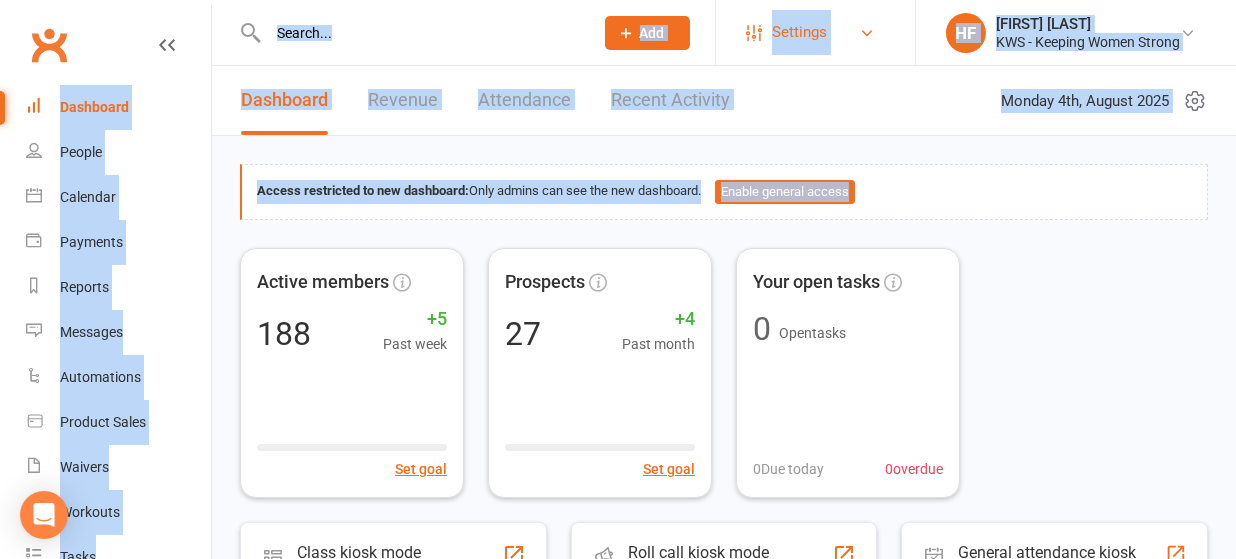 click on "Settings" at bounding box center [799, 32] 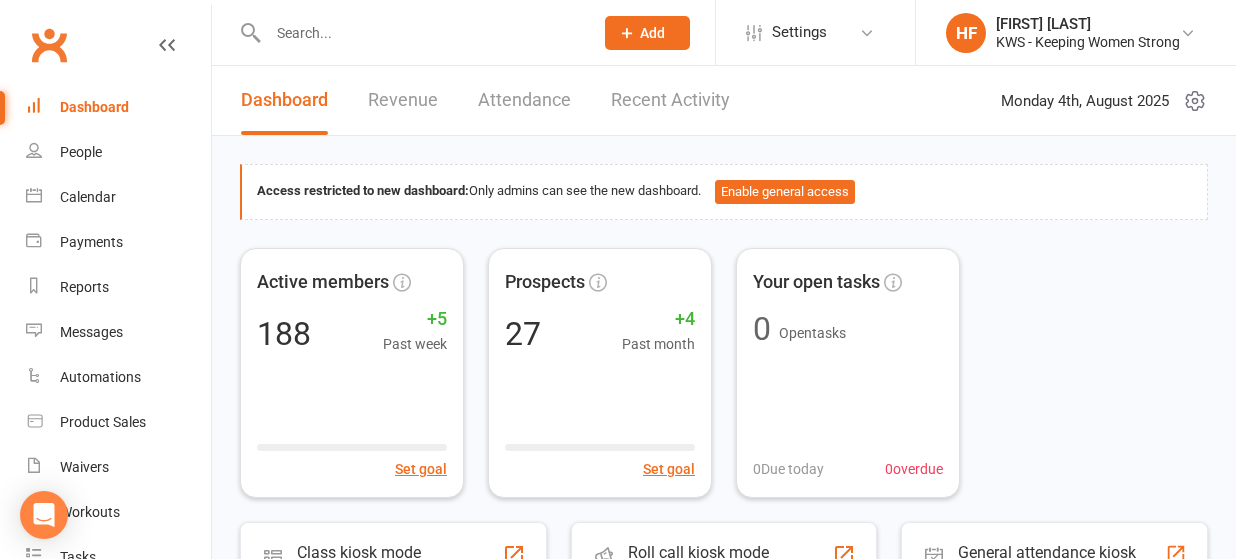scroll, scrollTop: 0, scrollLeft: 0, axis: both 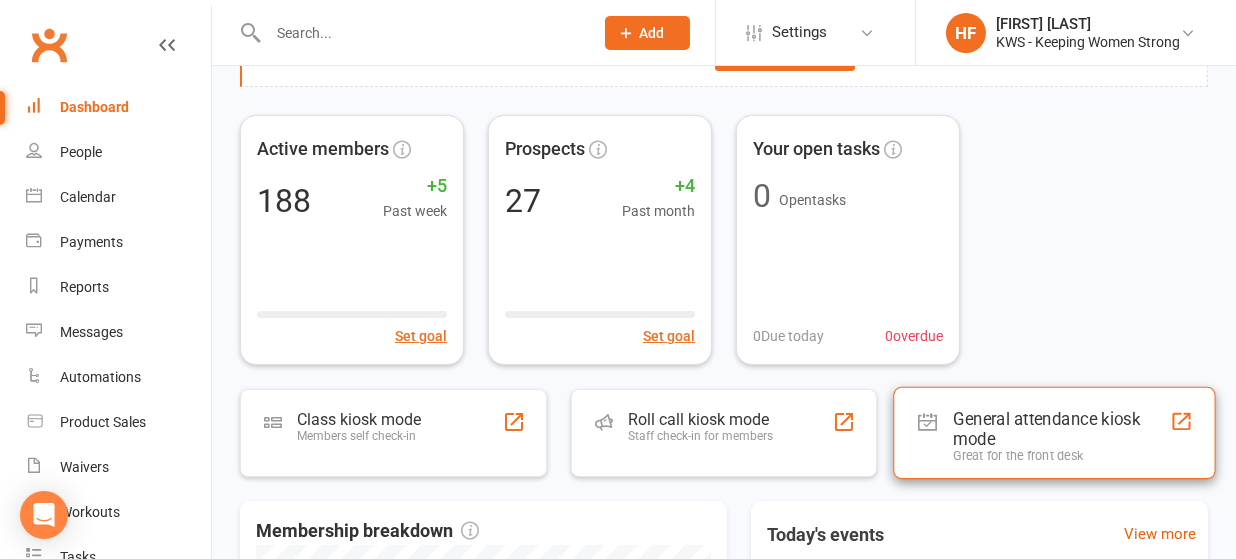 click on "General attendance kiosk mode" at bounding box center (1062, 428) 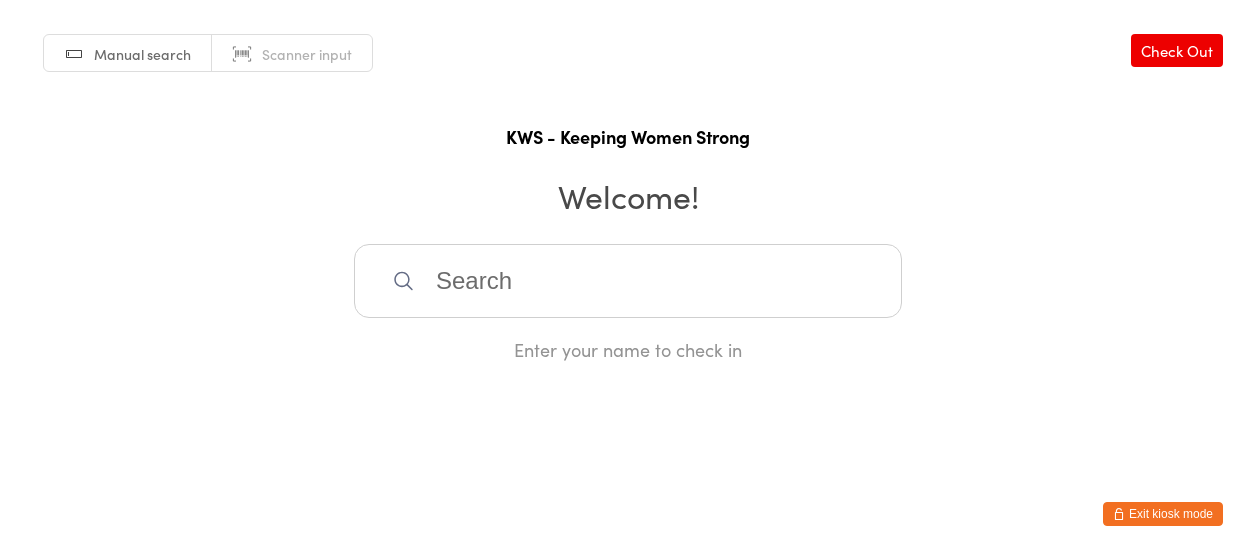 scroll, scrollTop: 0, scrollLeft: 0, axis: both 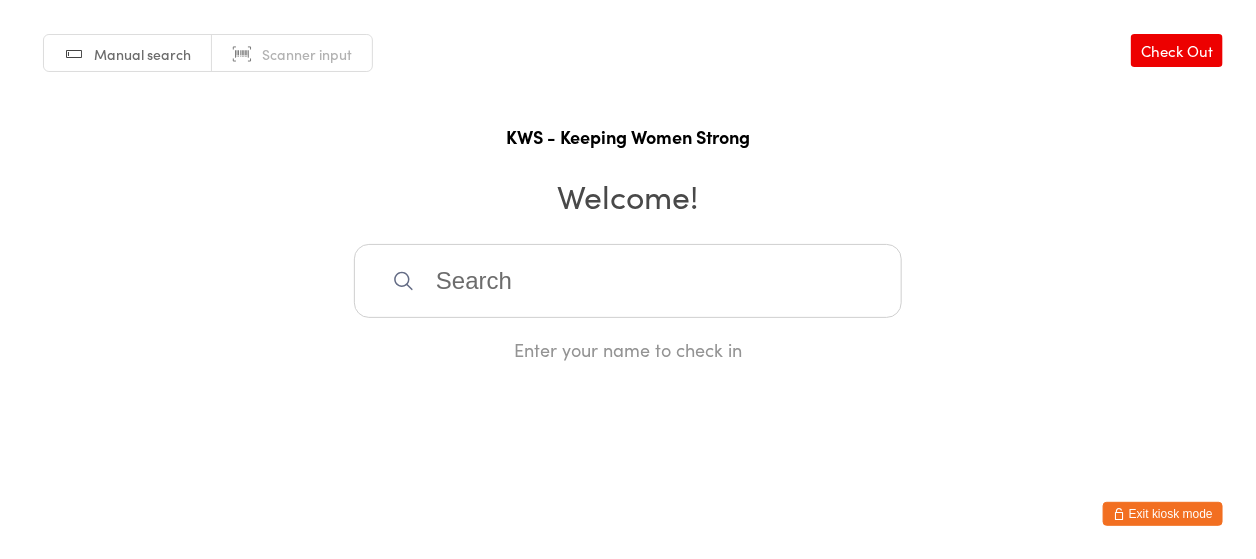 click at bounding box center (628, 281) 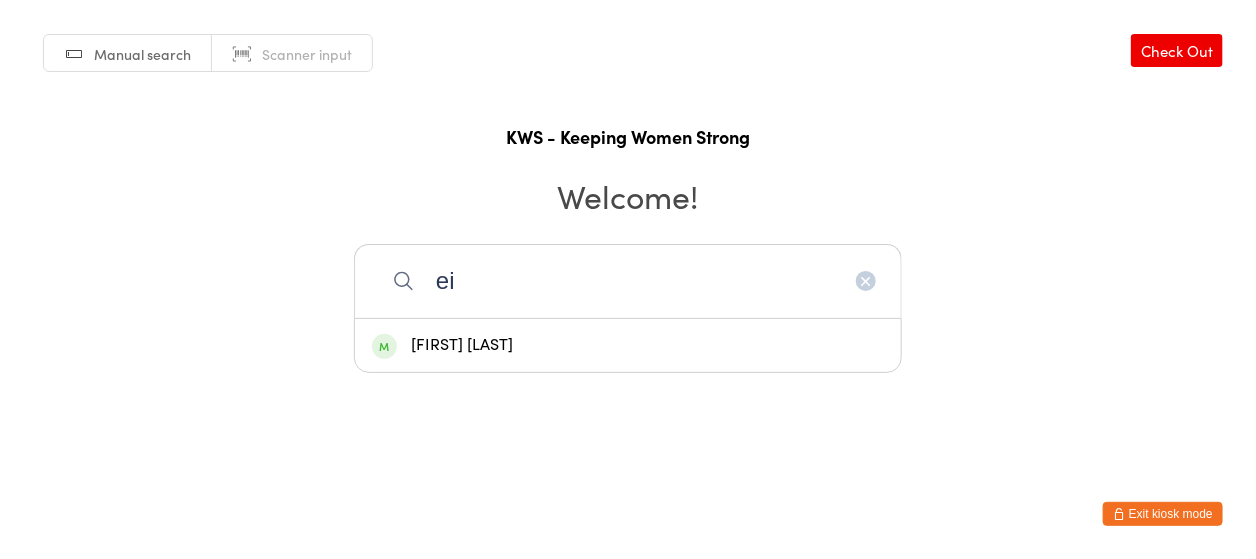 type on "ei" 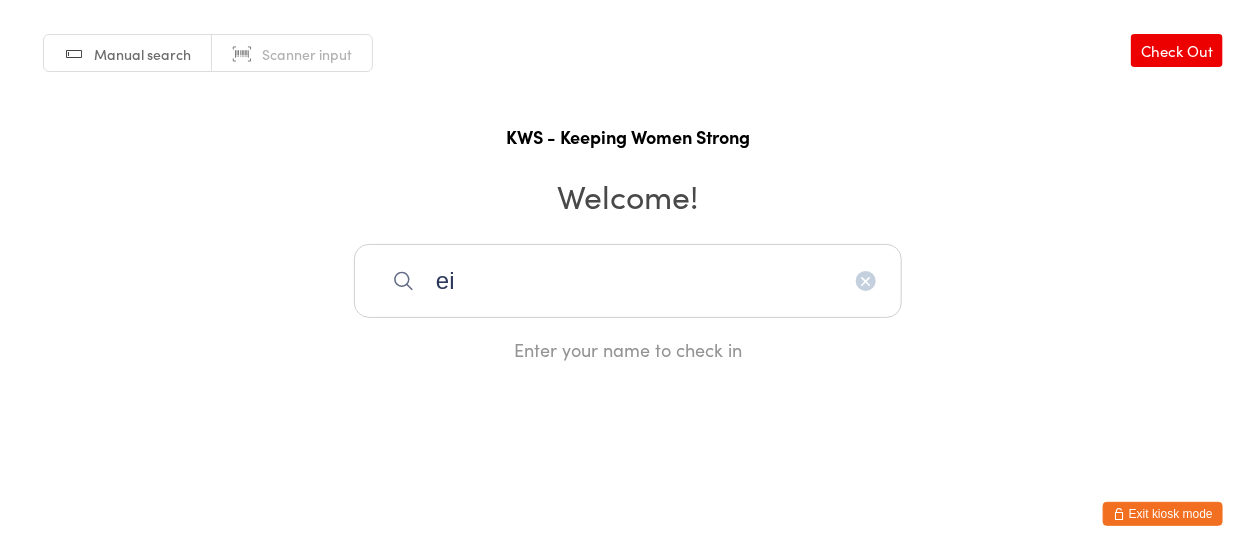 drag, startPoint x: 494, startPoint y: 286, endPoint x: 413, endPoint y: 284, distance: 81.02469 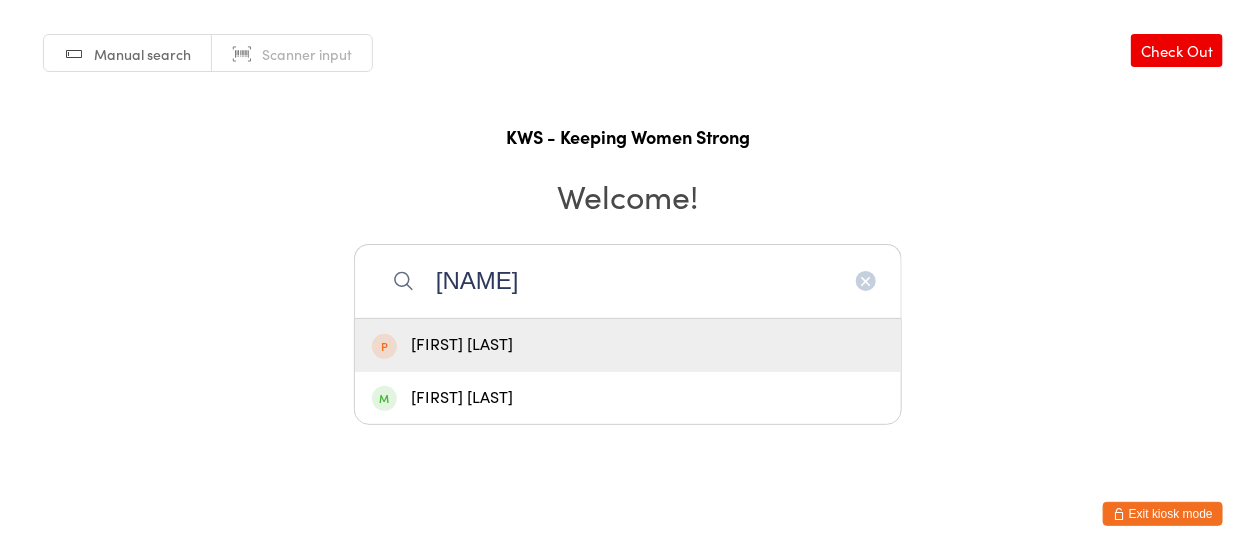 type on "renat" 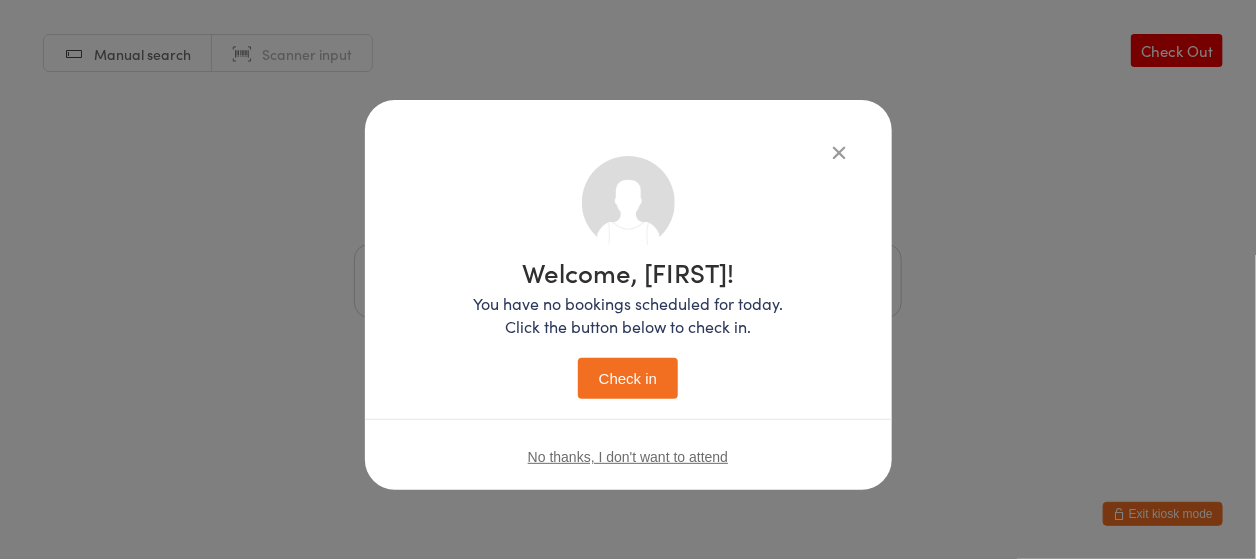 click on "Check in" at bounding box center (628, 378) 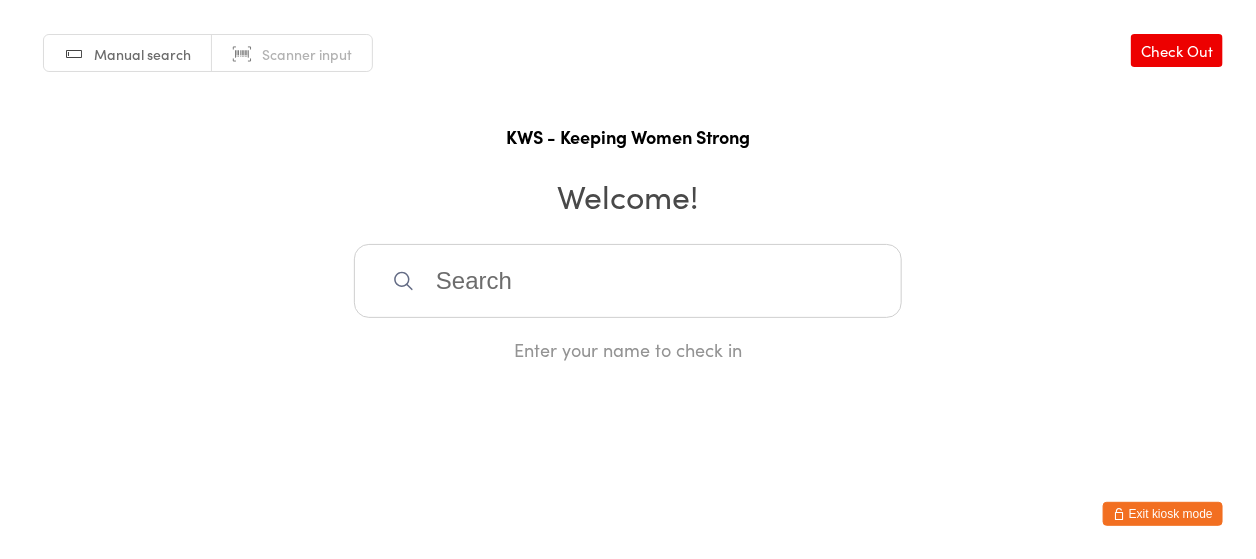 click at bounding box center [628, 281] 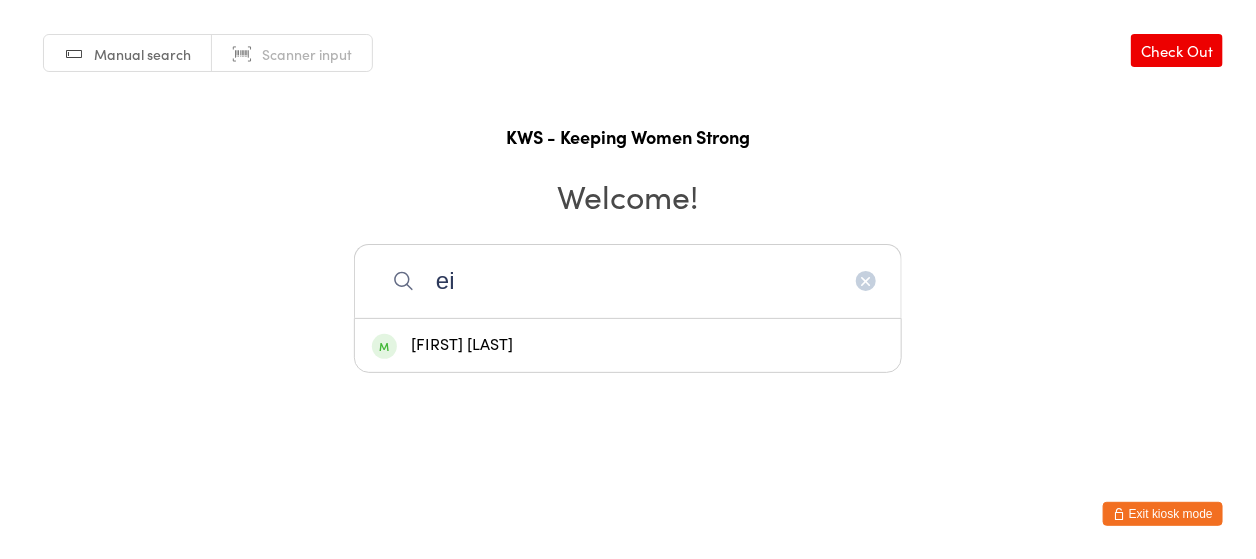 type on "ei" 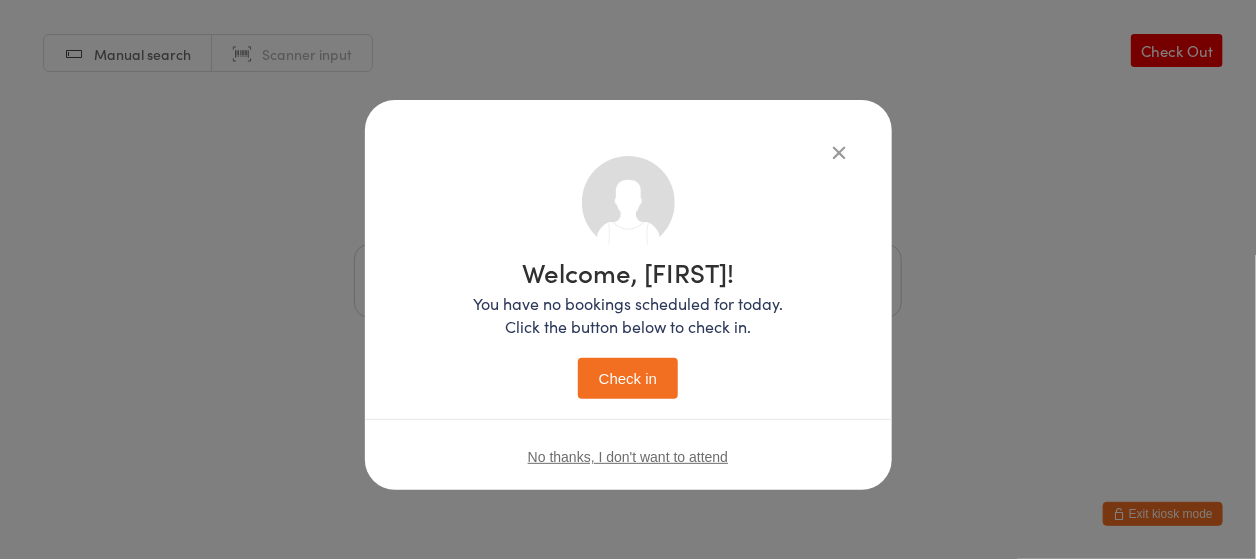 click on "Check in" at bounding box center [628, 378] 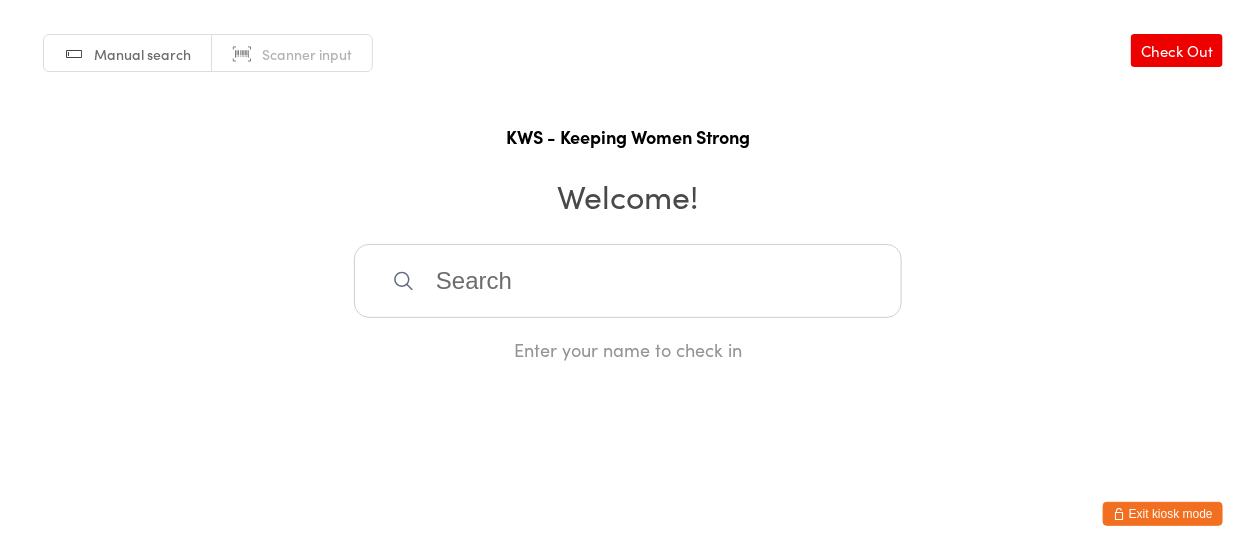 click at bounding box center [628, 281] 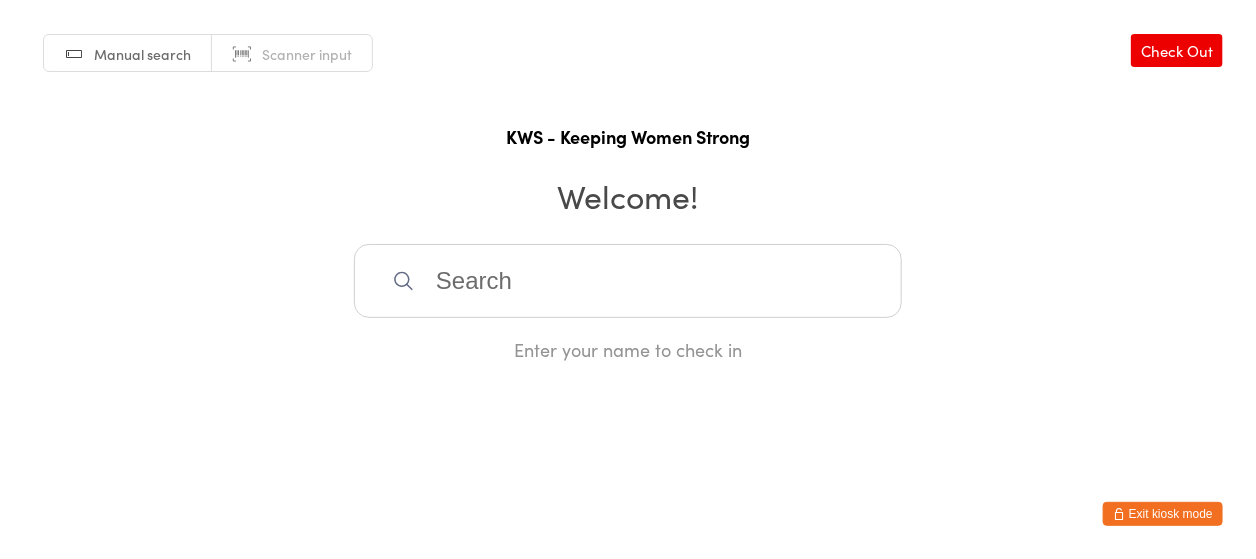 click at bounding box center [628, 281] 